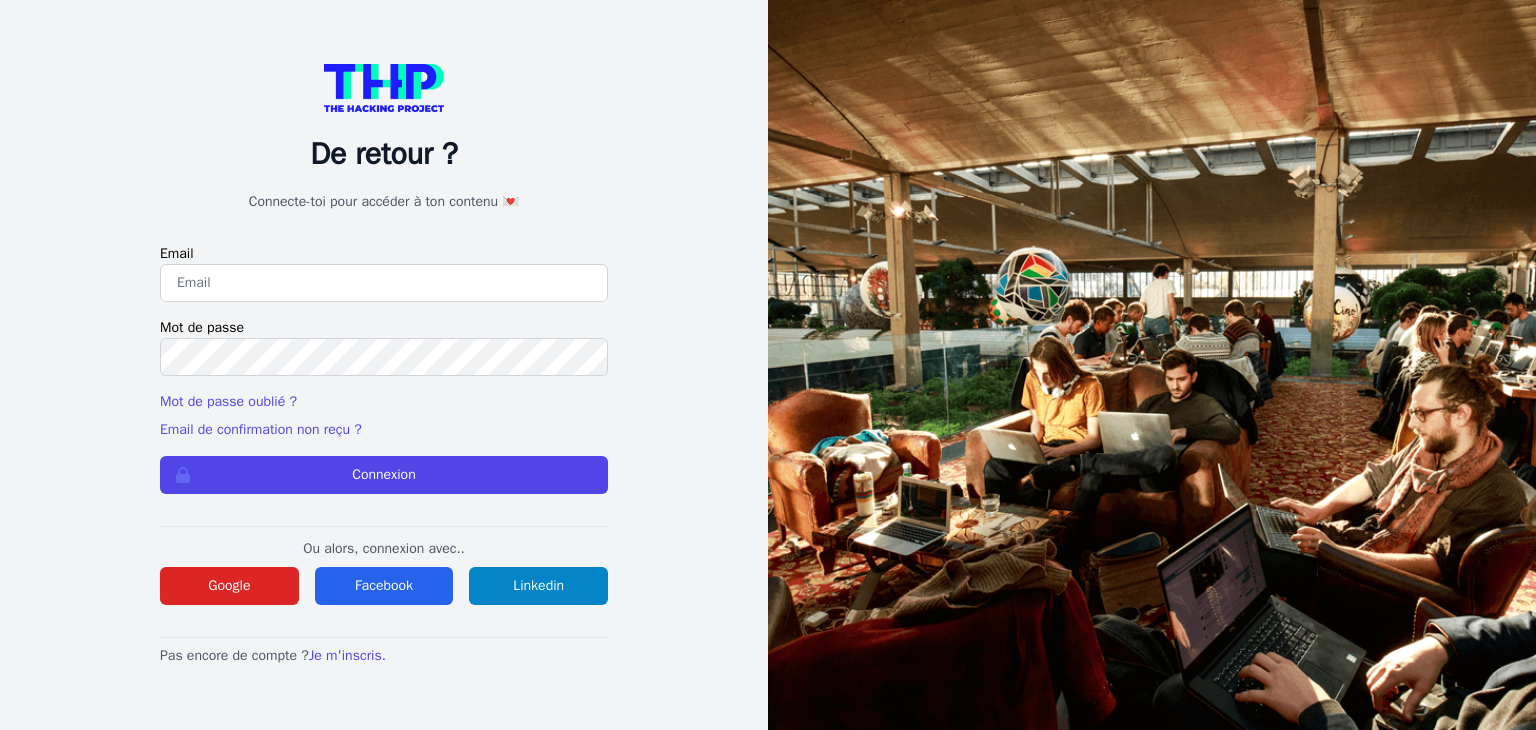 scroll, scrollTop: 0, scrollLeft: 0, axis: both 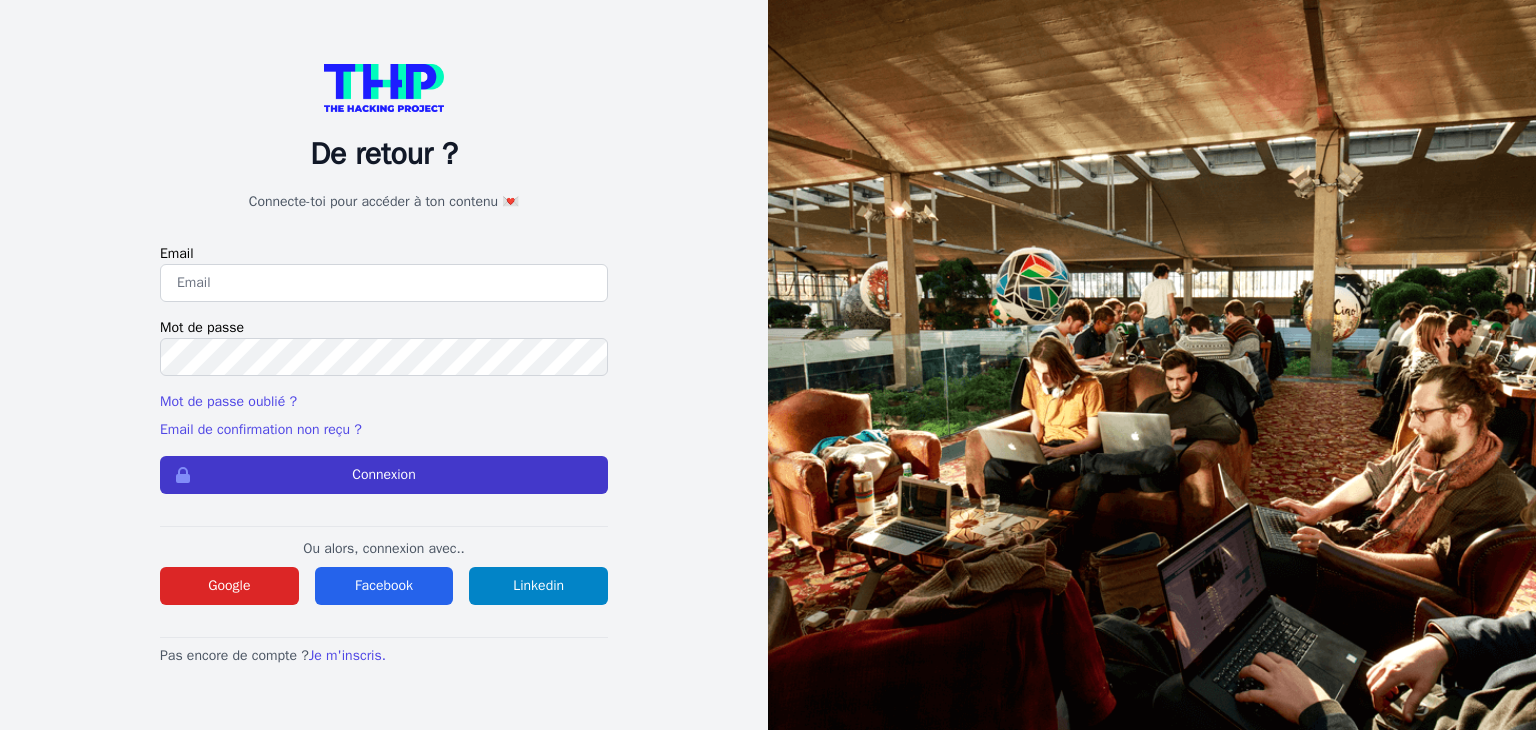 type on "bastien.willet@gmail.com" 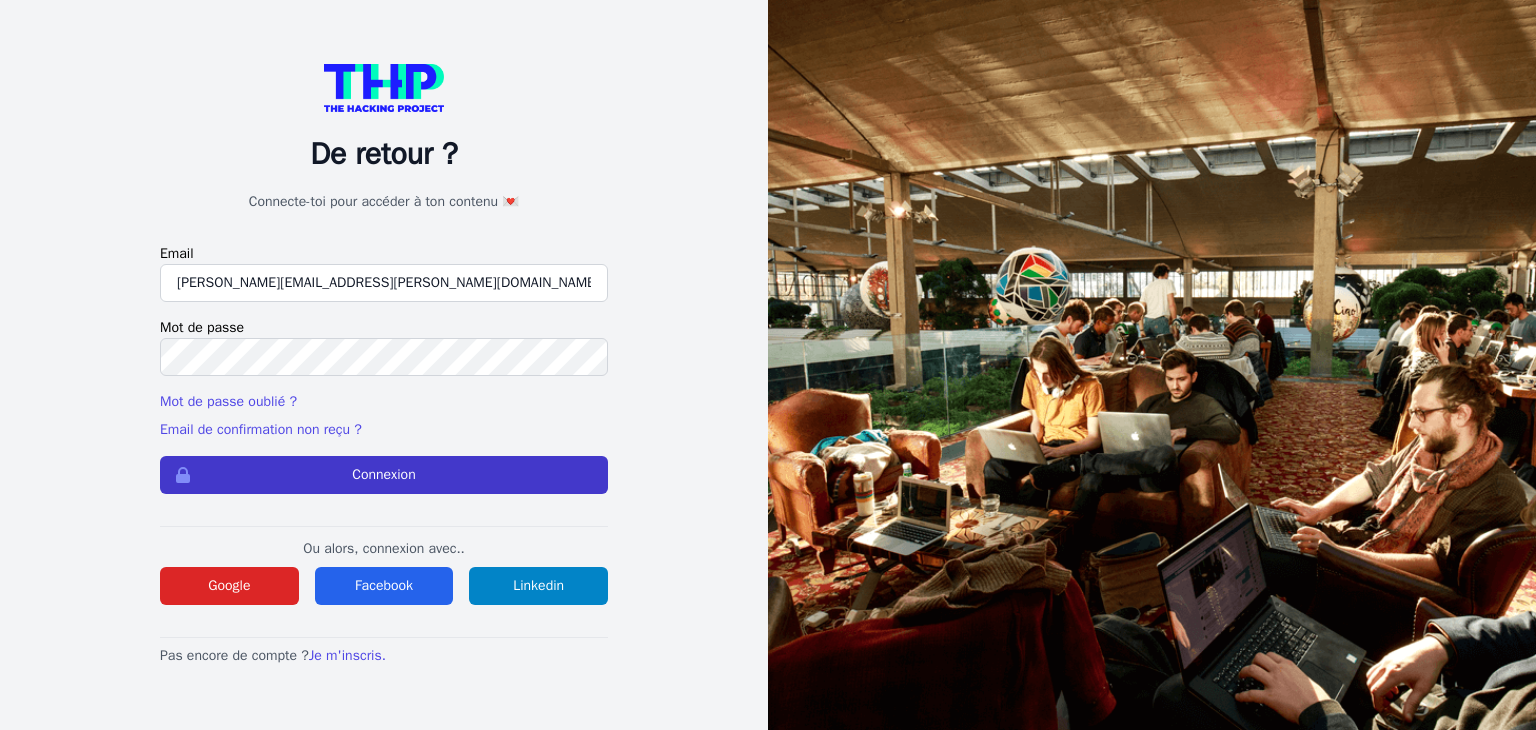 click on "Connexion" at bounding box center [384, 475] 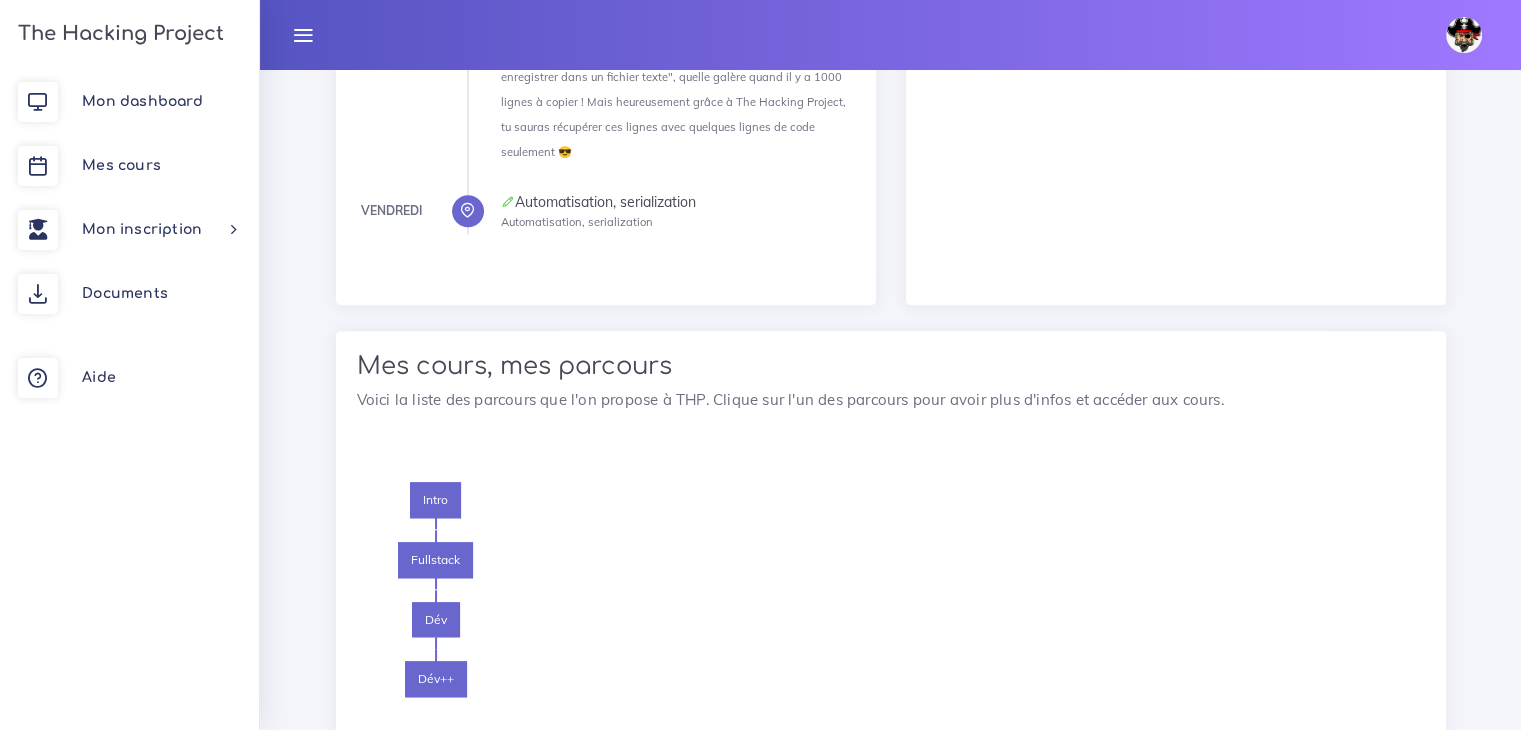 scroll, scrollTop: 1757, scrollLeft: 0, axis: vertical 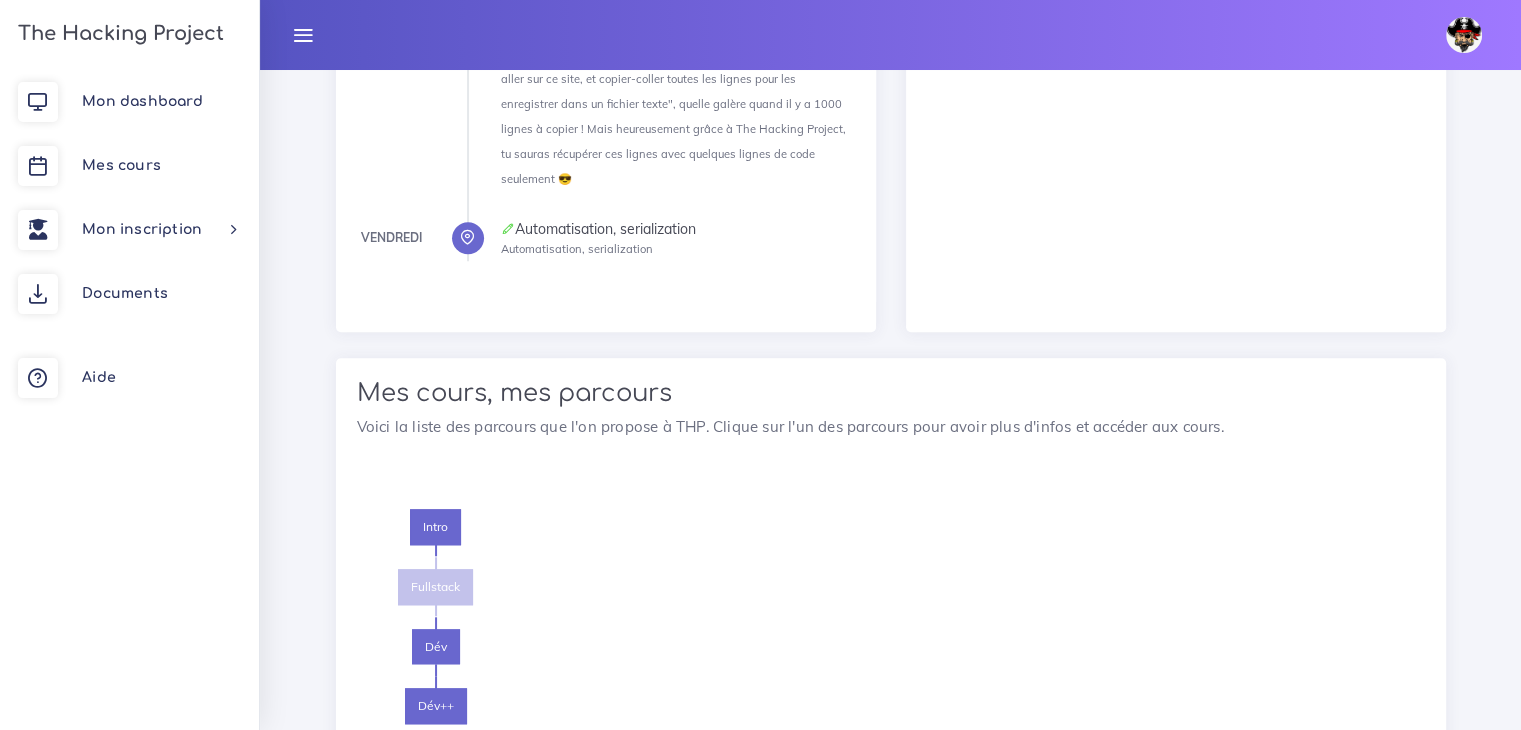 click on "Fullstack" at bounding box center (435, 587) 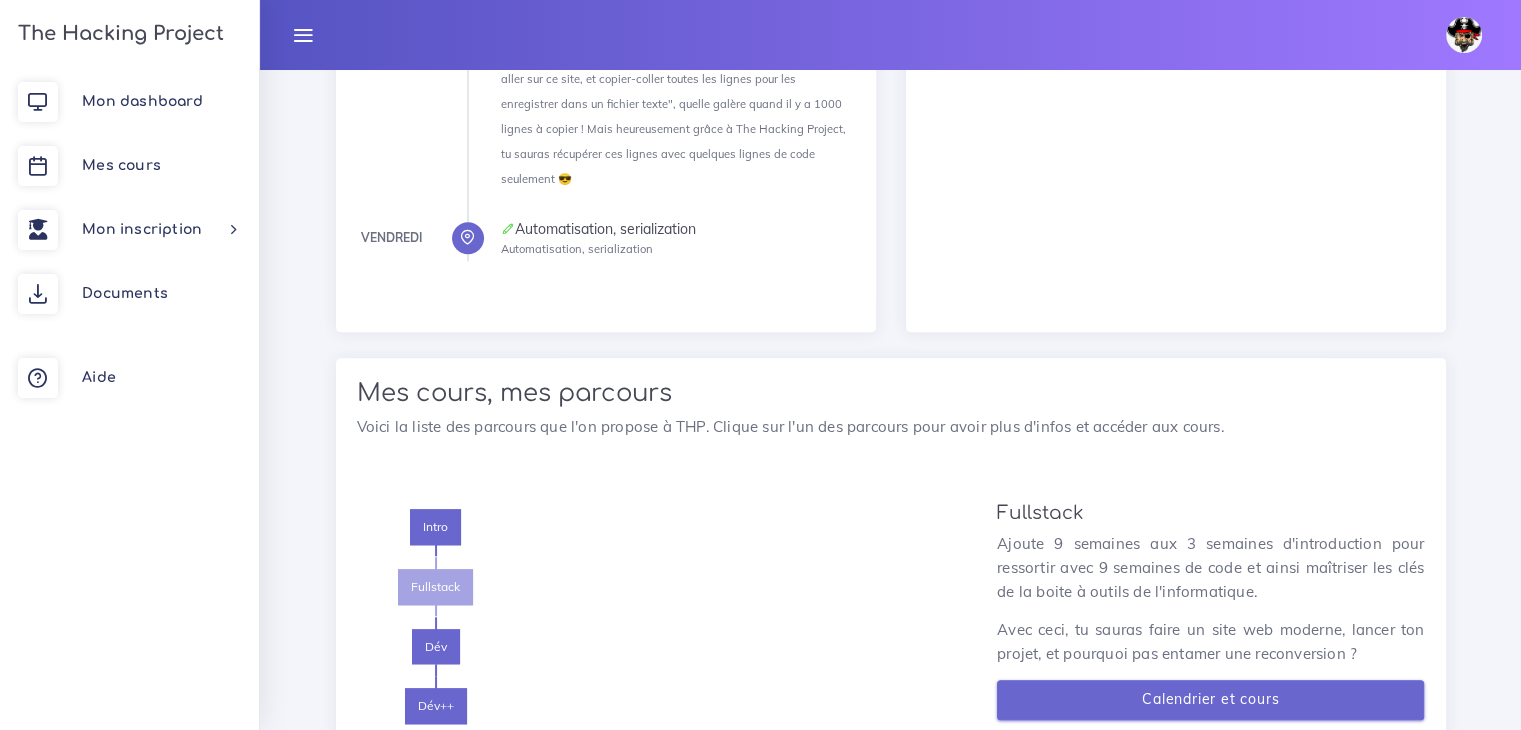 click on "Calendrier et cours" at bounding box center (1211, 700) 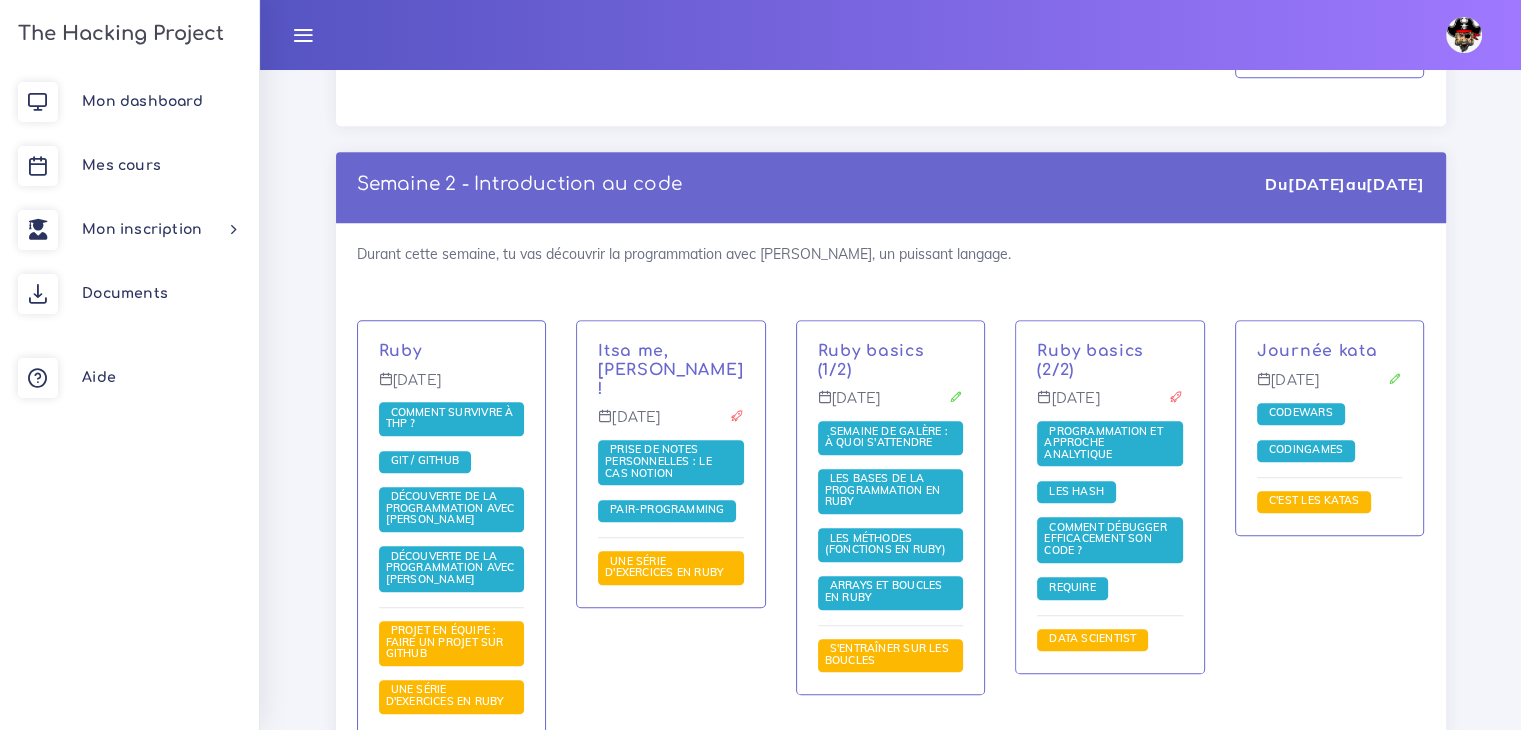 scroll, scrollTop: 1500, scrollLeft: 0, axis: vertical 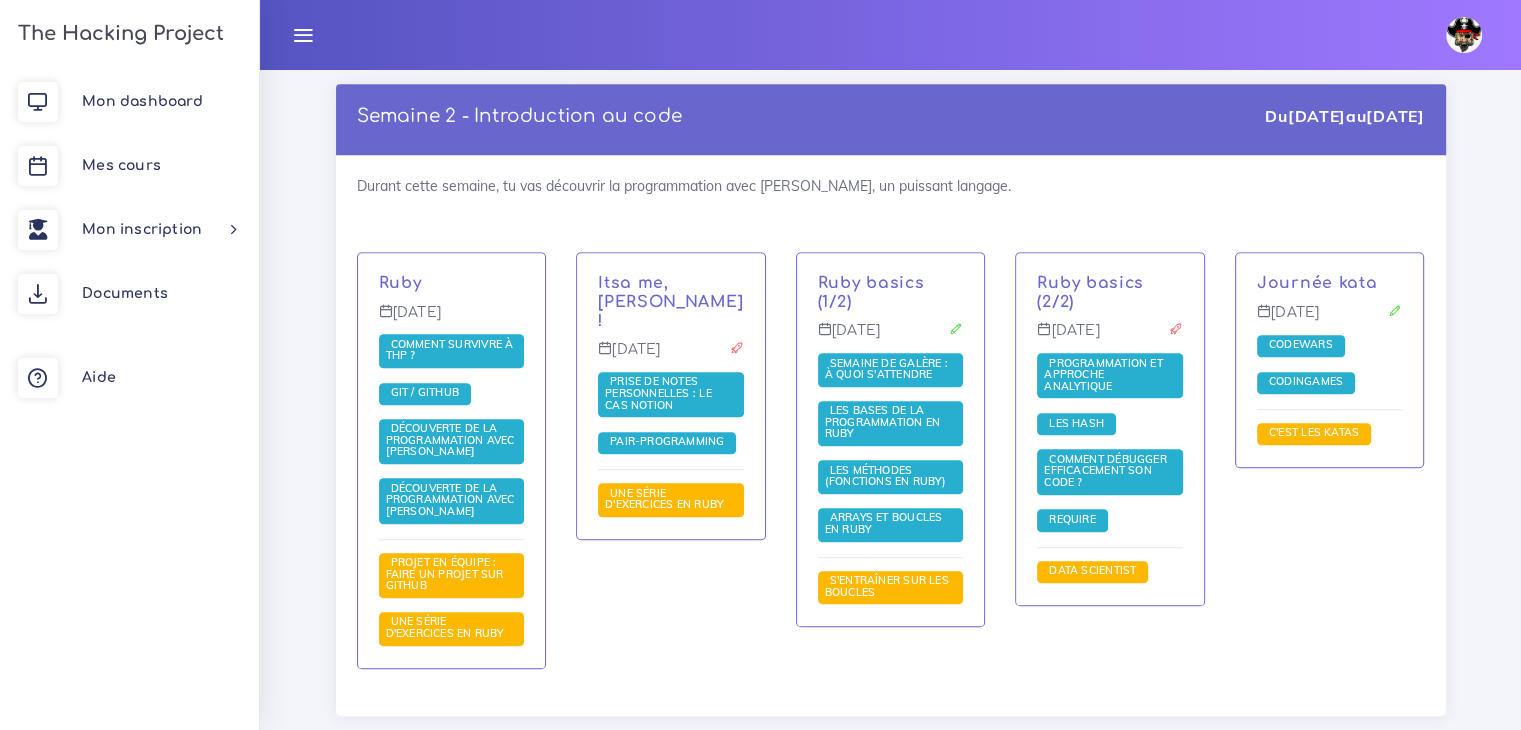 click on "Calendrier
Voici le condensé du parcours sélectionné avec l'enchainement des cours disponibles !
Ton inscription:
Full stack web
du
2 juil. 2018
au
19 juil. 2019
Calendrier du cours "Semaine d'introduction"
Du
1 juil.
au
19 juil.
Semaine 1 - Semaine d'introduction au code
Du
1 juil.
au
5 juil.
C'est le premier jour ! Après quelques introductions, nous allons voir comment réaliser sa première page web. Tu vas voir comment le web marche, comment coder, puis tu verras HTML et CSS, des langages qui te permettent de coder des pages web.
Ta première page web
Lundi 1 juil.
Bienvenue à THP
Introduction à Discord
Brisage de glace : rencontre des géniales gens
Le Peer learning mis à l'exécution dans THP : à quoi s'attendre
C'est pas sorcier : internet et le web" at bounding box center (890, 3460) 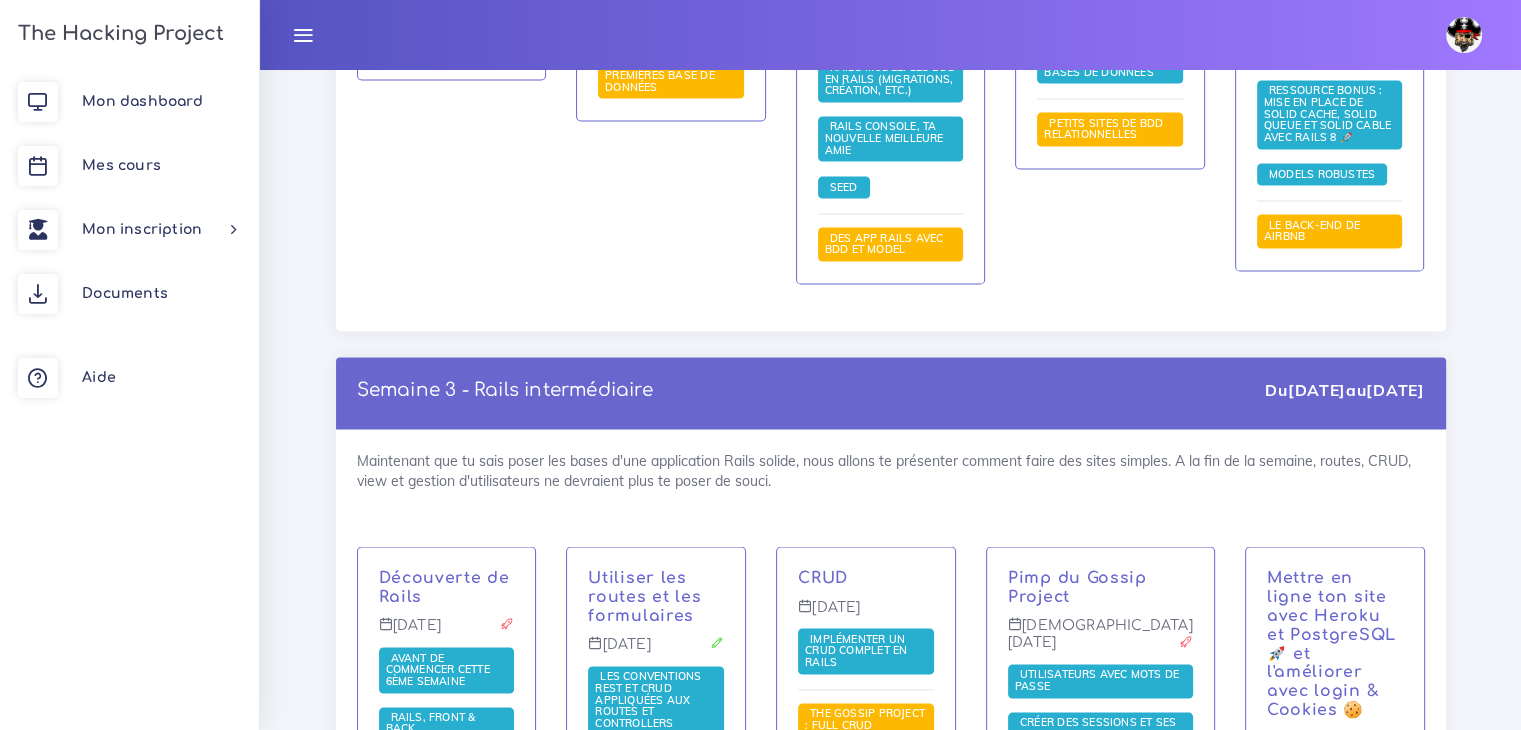 scroll, scrollTop: 3400, scrollLeft: 0, axis: vertical 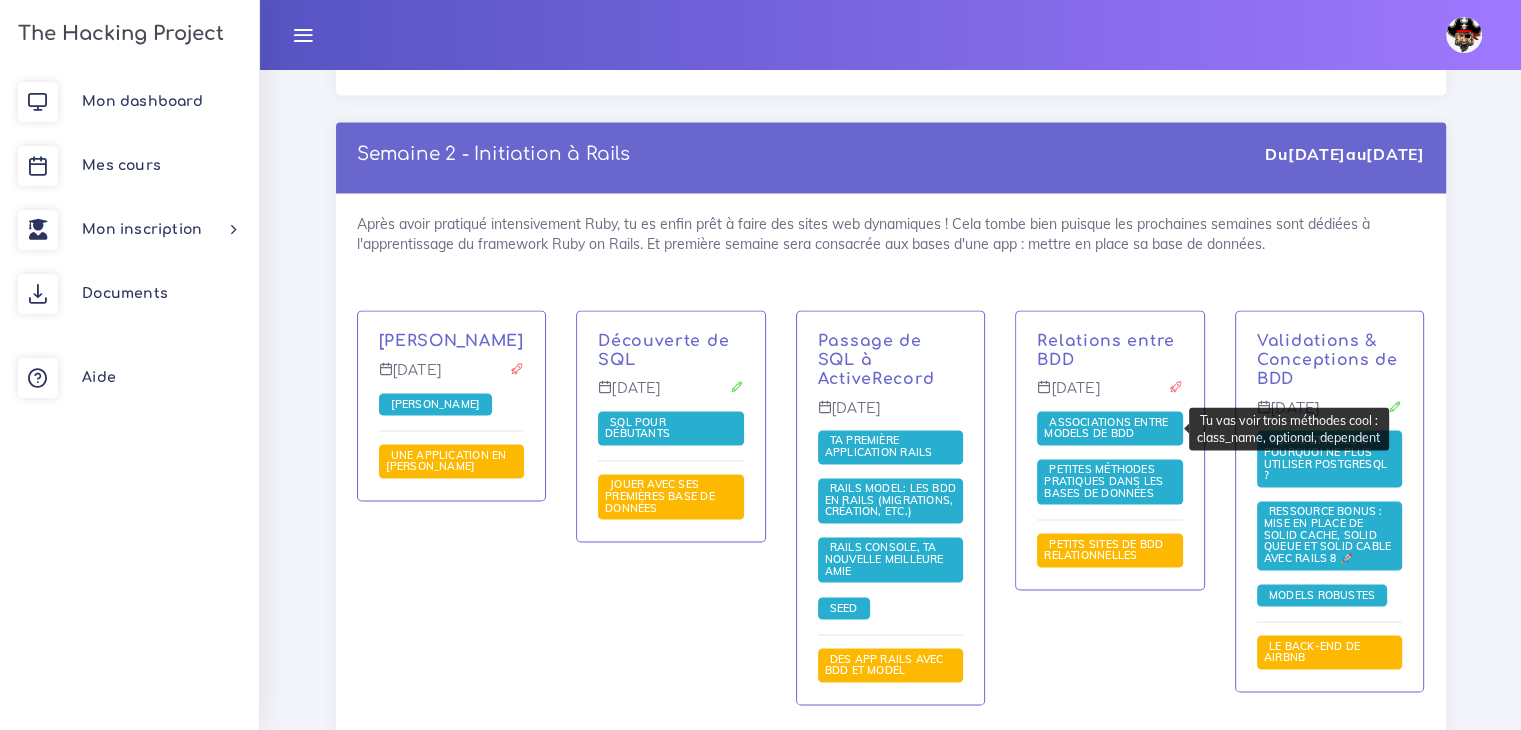 click on "Petites méthodes pratiques dans les bases de données" at bounding box center (1103, 479) 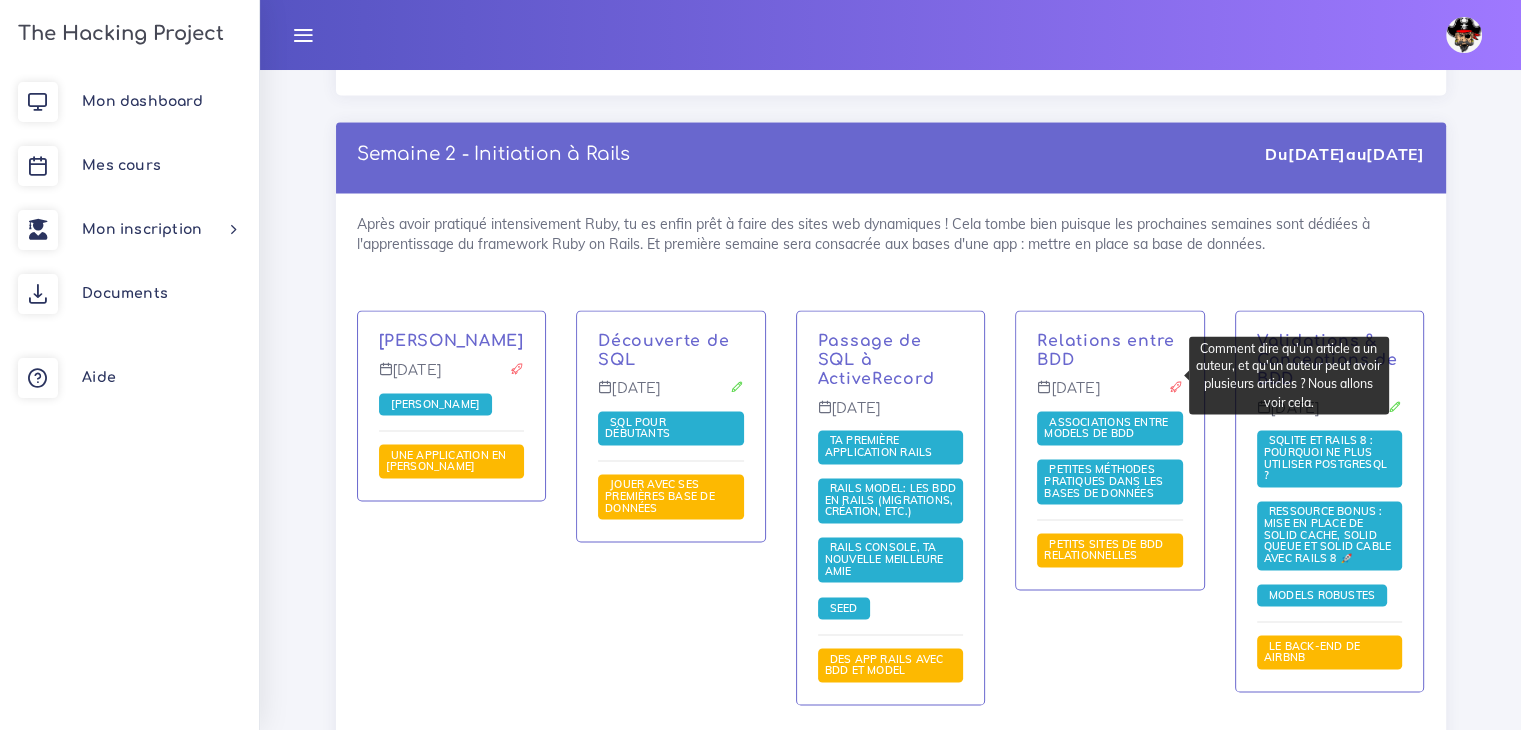 click on "Associations entre models de BDD" at bounding box center (1106, 427) 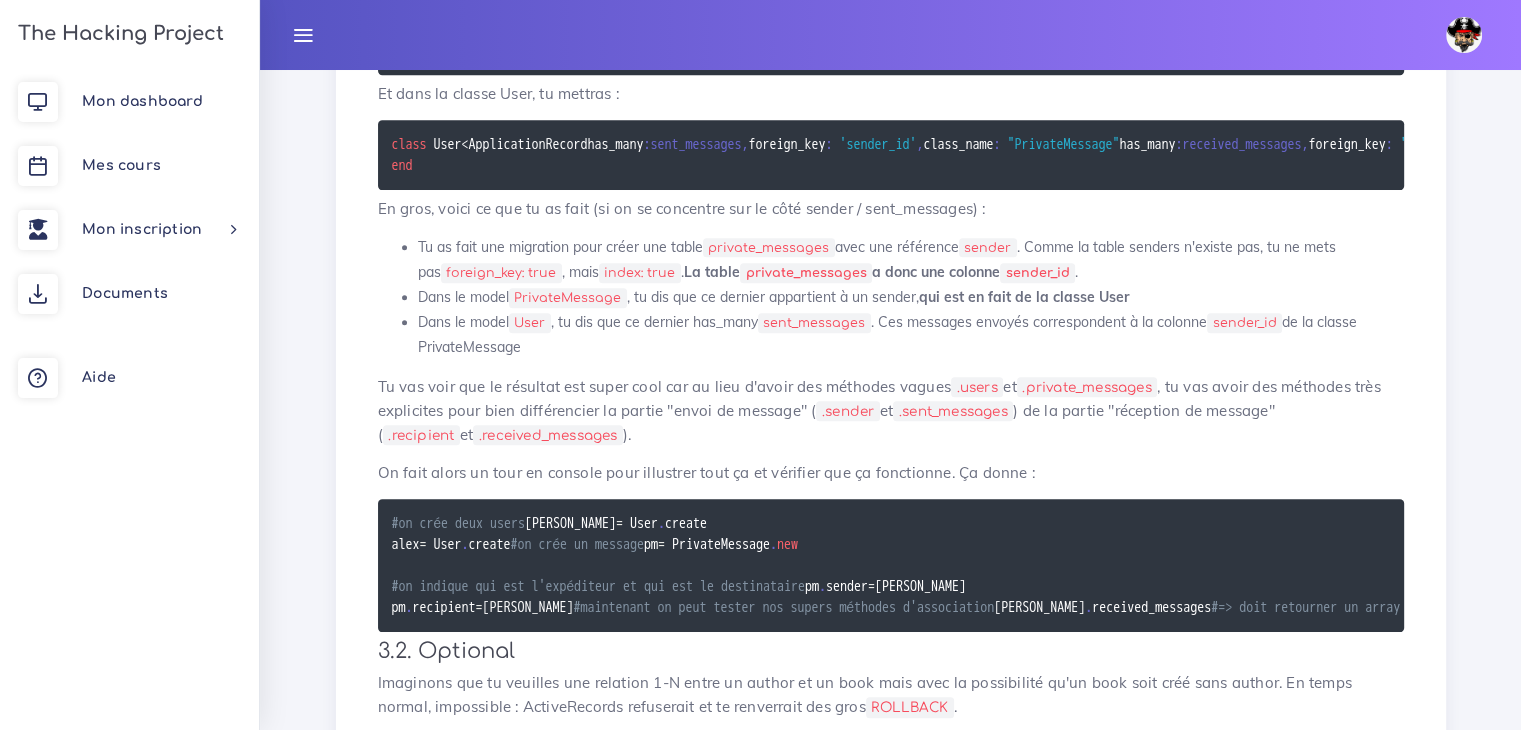 scroll, scrollTop: 1000, scrollLeft: 0, axis: vertical 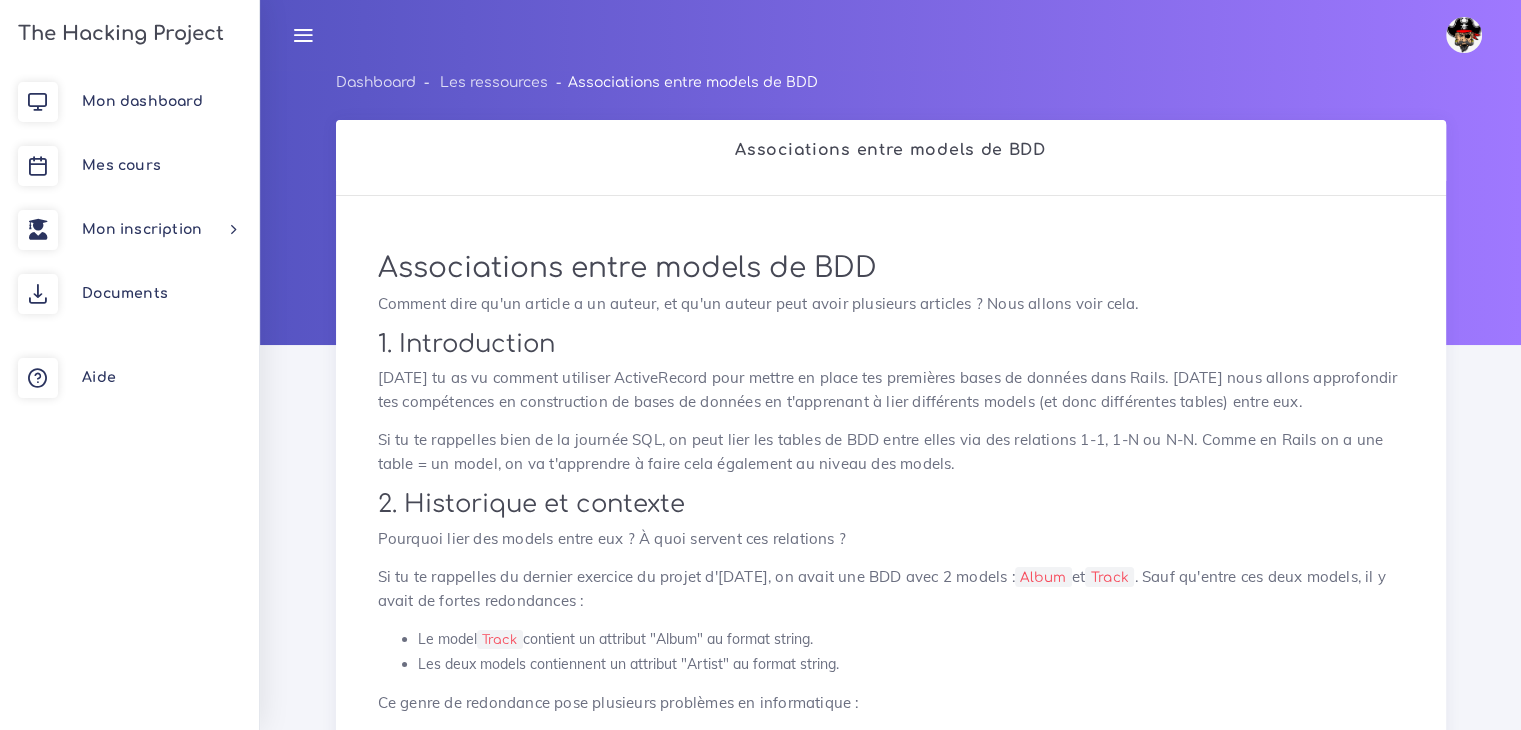 click on "Dashboard
Les ressources
Associations entre models de BDD" at bounding box center [891, 88] 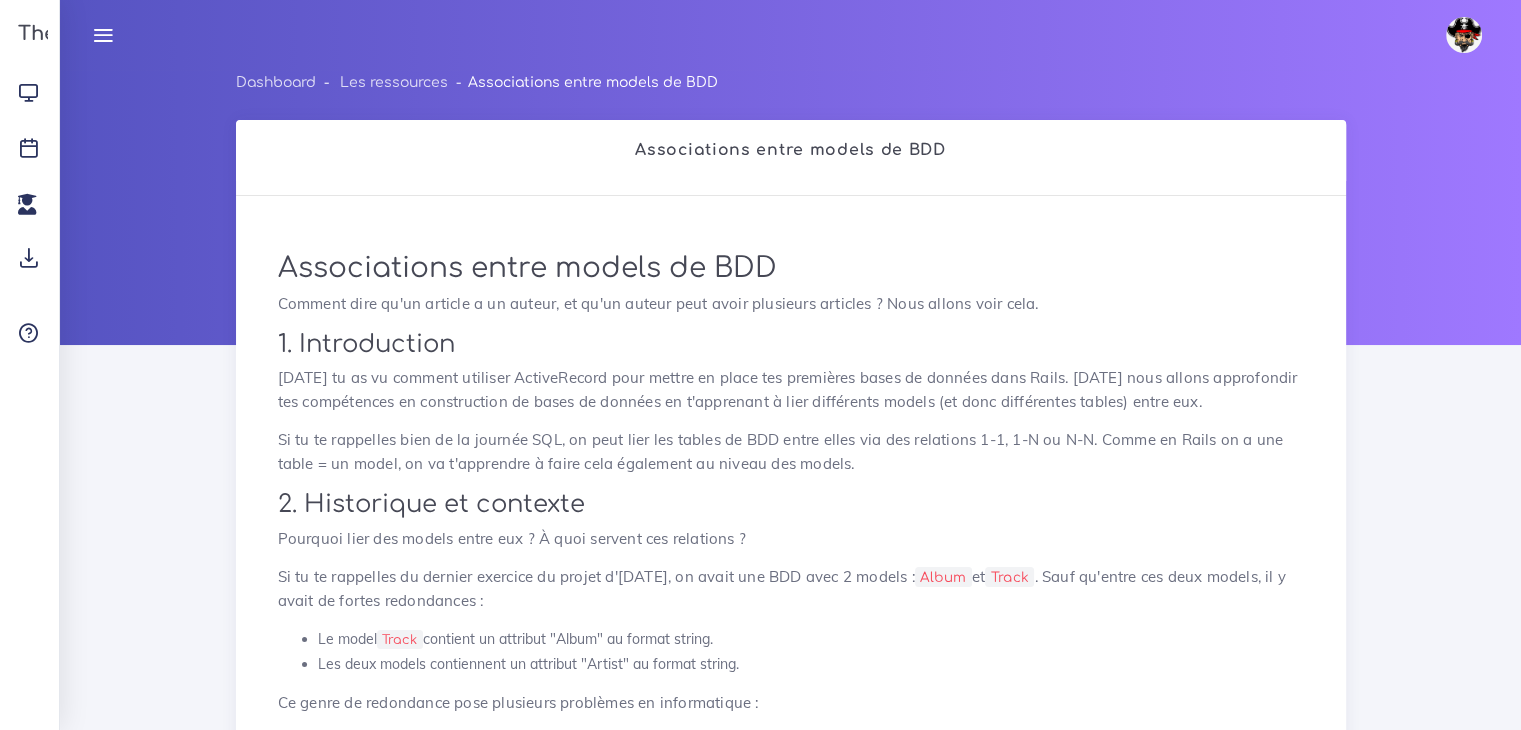 click at bounding box center [103, 35] 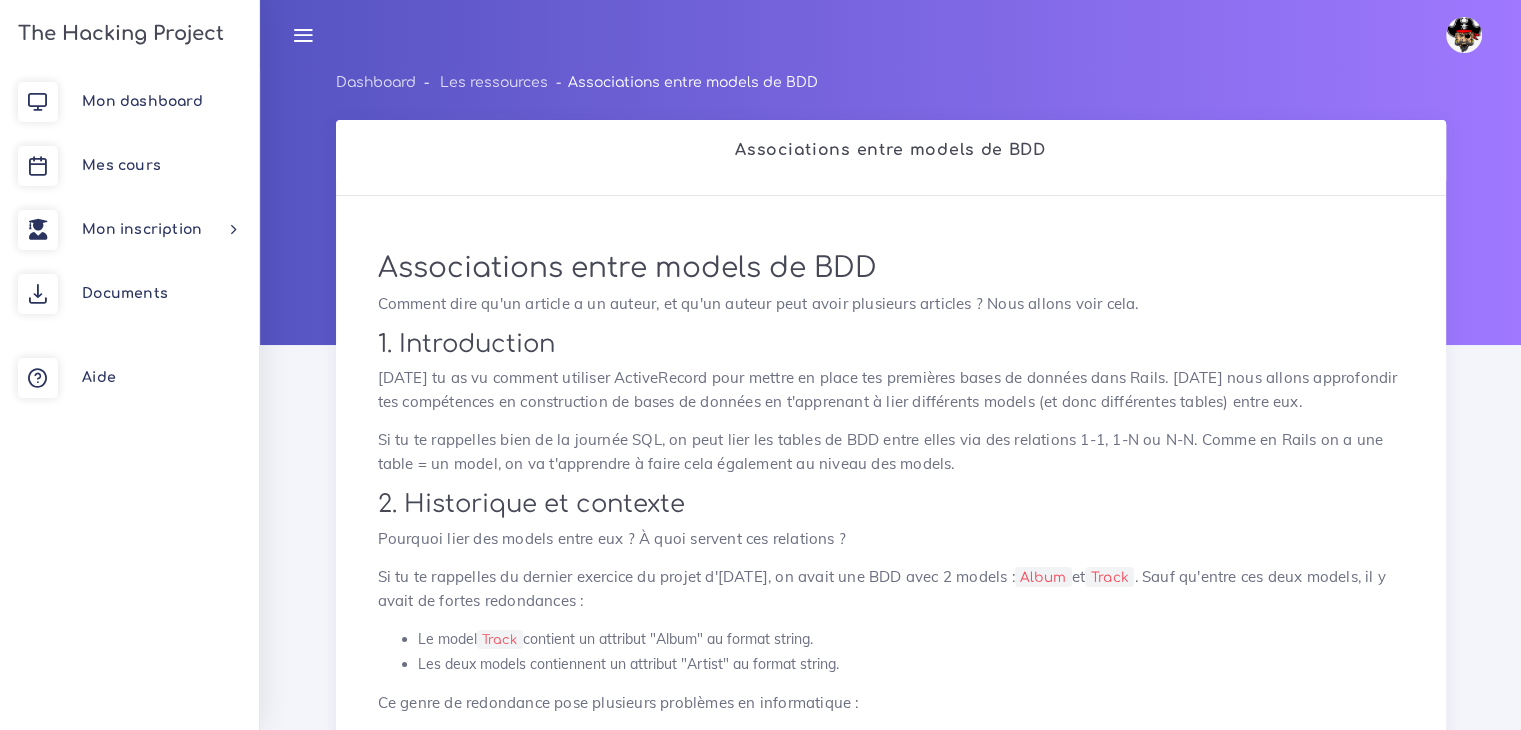 scroll, scrollTop: 0, scrollLeft: 0, axis: both 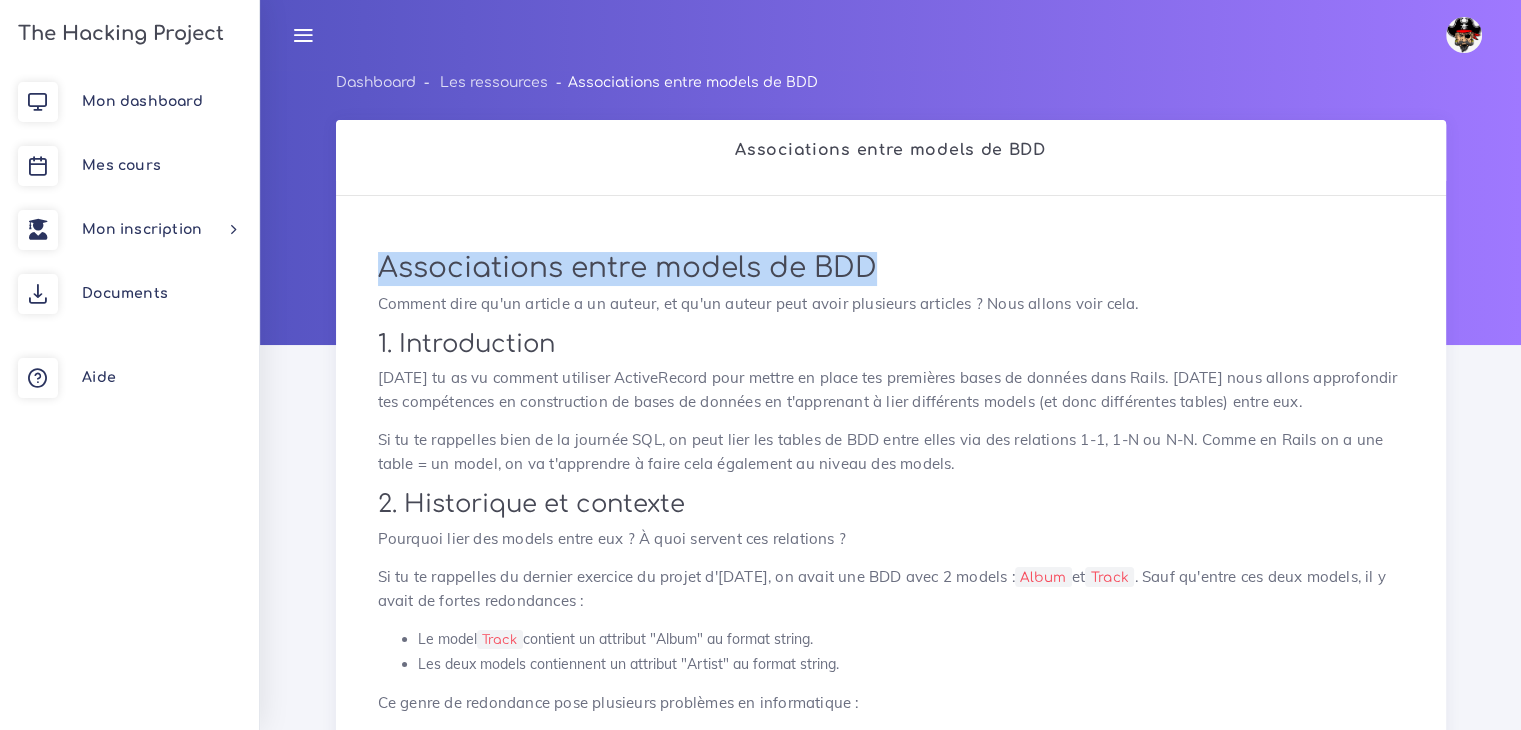 drag, startPoint x: 775, startPoint y: 271, endPoint x: 375, endPoint y: 262, distance: 400.10123 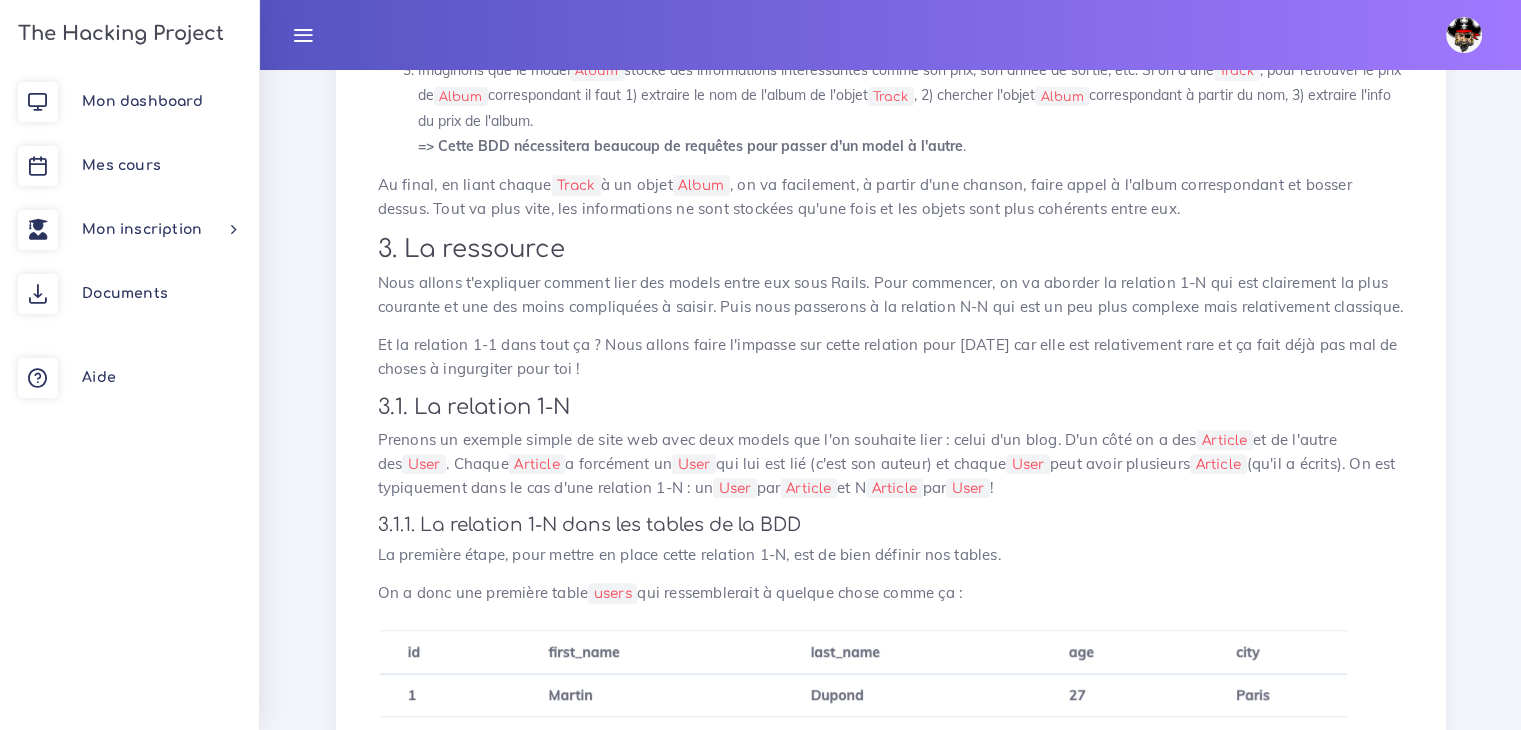 scroll, scrollTop: 1000, scrollLeft: 0, axis: vertical 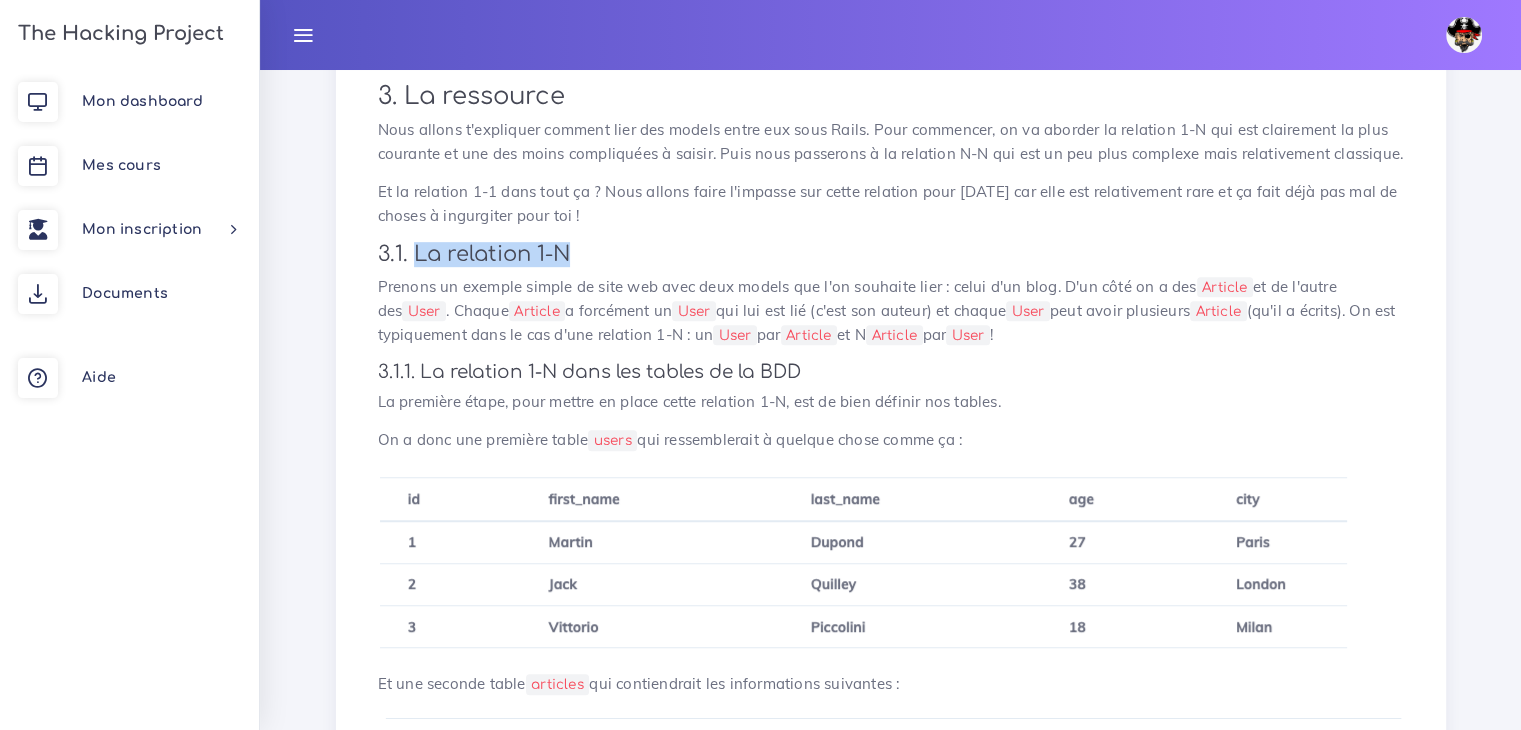 drag, startPoint x: 412, startPoint y: 251, endPoint x: 576, endPoint y: 253, distance: 164.01219 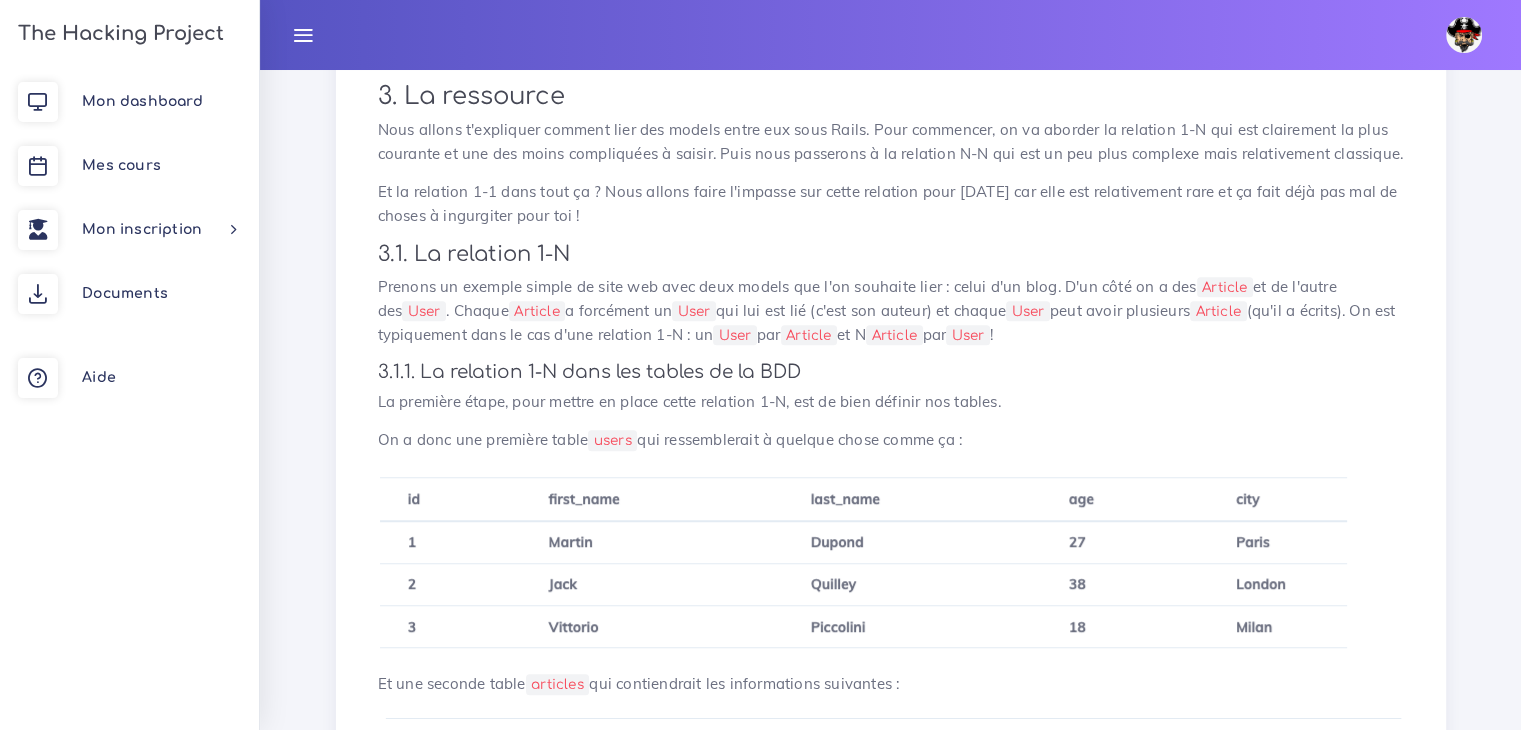 click on "Prenons un exemple simple de site web avec deux models que l'on souhaite lier : celui d'un blog. D'un côté on a des  Article  et de l'autre des  User . Chaque  Article  a forcément un  User  qui lui est lié (c'est son auteur) et chaque  User  peut avoir plusieurs  Article  (qu'il a écrits). On est typiquement dans le cas d'une relation 1-N : un  User  par  Article  et N  Article  par  User  !" at bounding box center (891, 311) 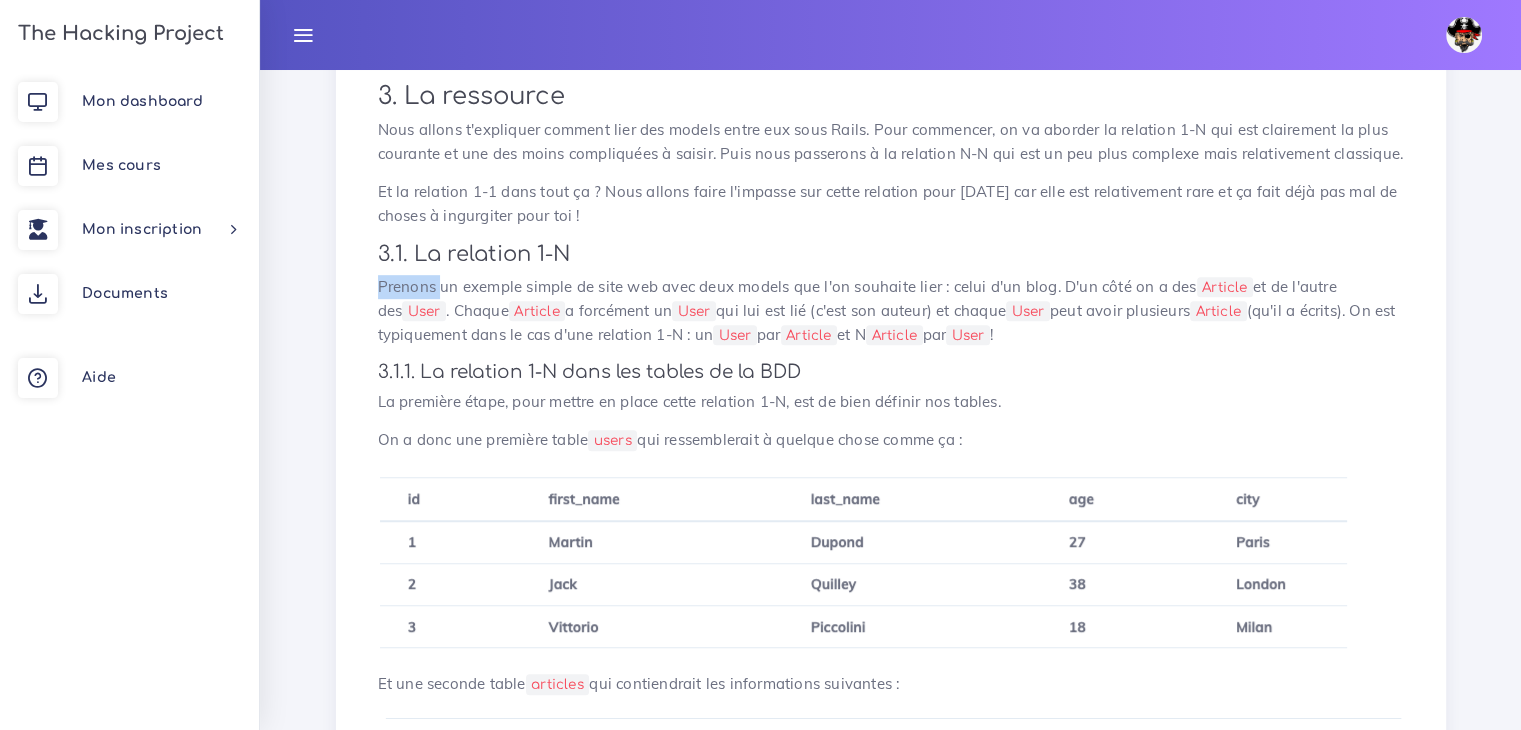 click on "Prenons un exemple simple de site web avec deux models que l'on souhaite lier : celui d'un blog. D'un côté on a des  Article  et de l'autre des  User . Chaque  Article  a forcément un  User  qui lui est lié (c'est son auteur) et chaque  User  peut avoir plusieurs  Article  (qu'il a écrits). On est typiquement dans le cas d'une relation 1-N : un  User  par  Article  et N  Article  par  User  !" at bounding box center [891, 311] 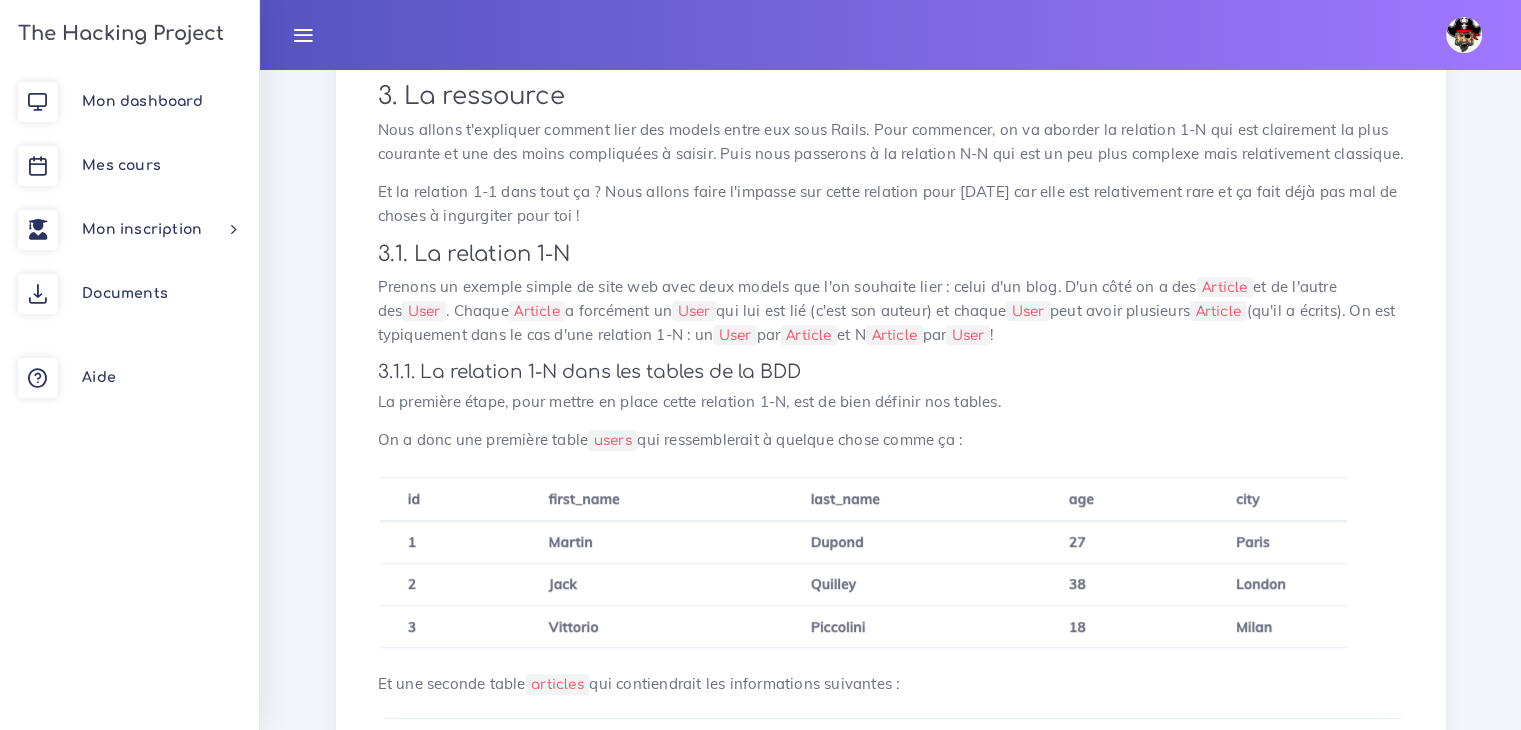 click on "Prenons un exemple simple de site web avec deux models que l'on souhaite lier : celui d'un blog. D'un côté on a des  Article  et de l'autre des  User . Chaque  Article  a forcément un  User  qui lui est lié (c'est son auteur) et chaque  User  peut avoir plusieurs  Article  (qu'il a écrits). On est typiquement dans le cas d'une relation 1-N : un  User  par  Article  et N  Article  par  User  !" at bounding box center [891, 311] 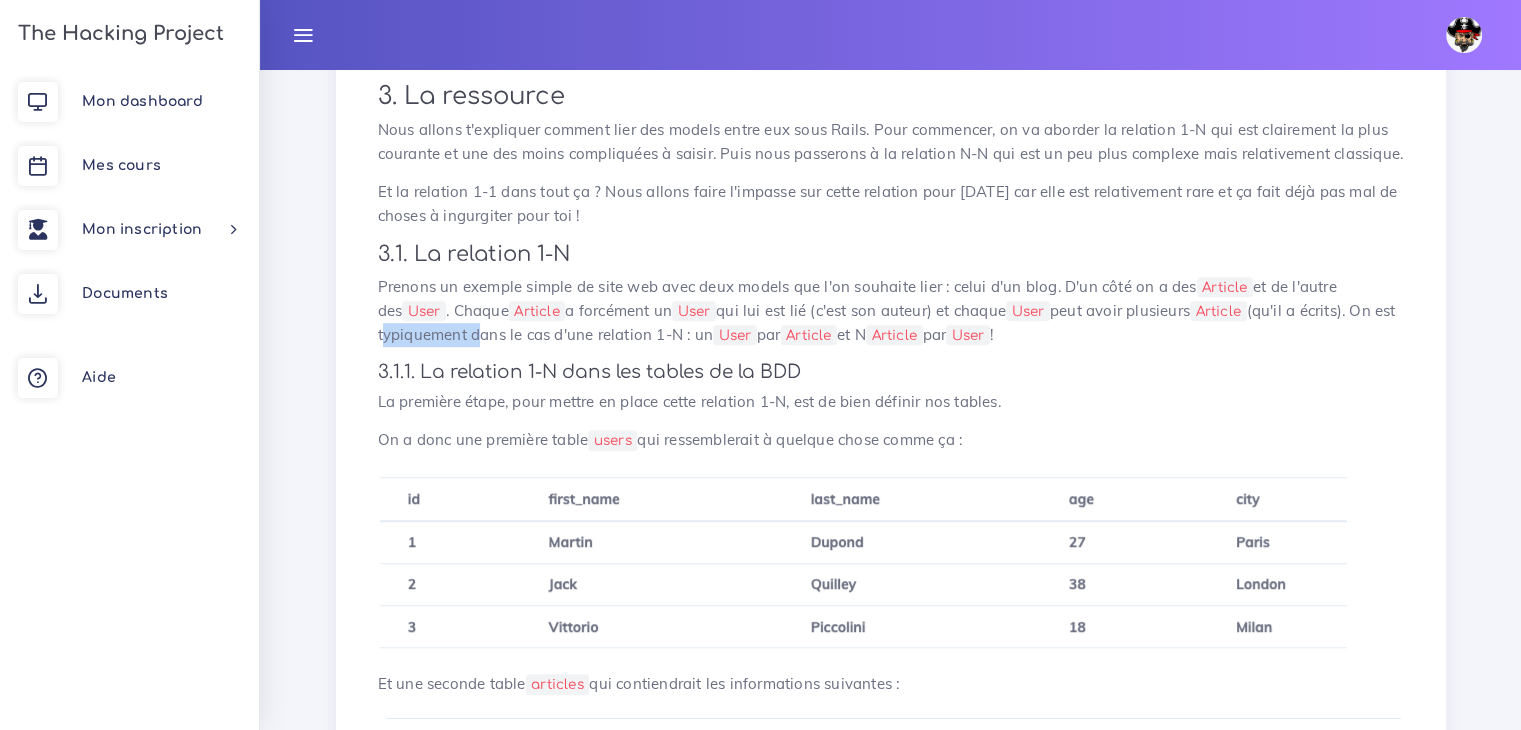 click on "Prenons un exemple simple de site web avec deux models que l'on souhaite lier : celui d'un blog. D'un côté on a des  Article  et de l'autre des  User . Chaque  Article  a forcément un  User  qui lui est lié (c'est son auteur) et chaque  User  peut avoir plusieurs  Article  (qu'il a écrits). On est typiquement dans le cas d'une relation 1-N : un  User  par  Article  et N  Article  par  User  !" at bounding box center [891, 311] 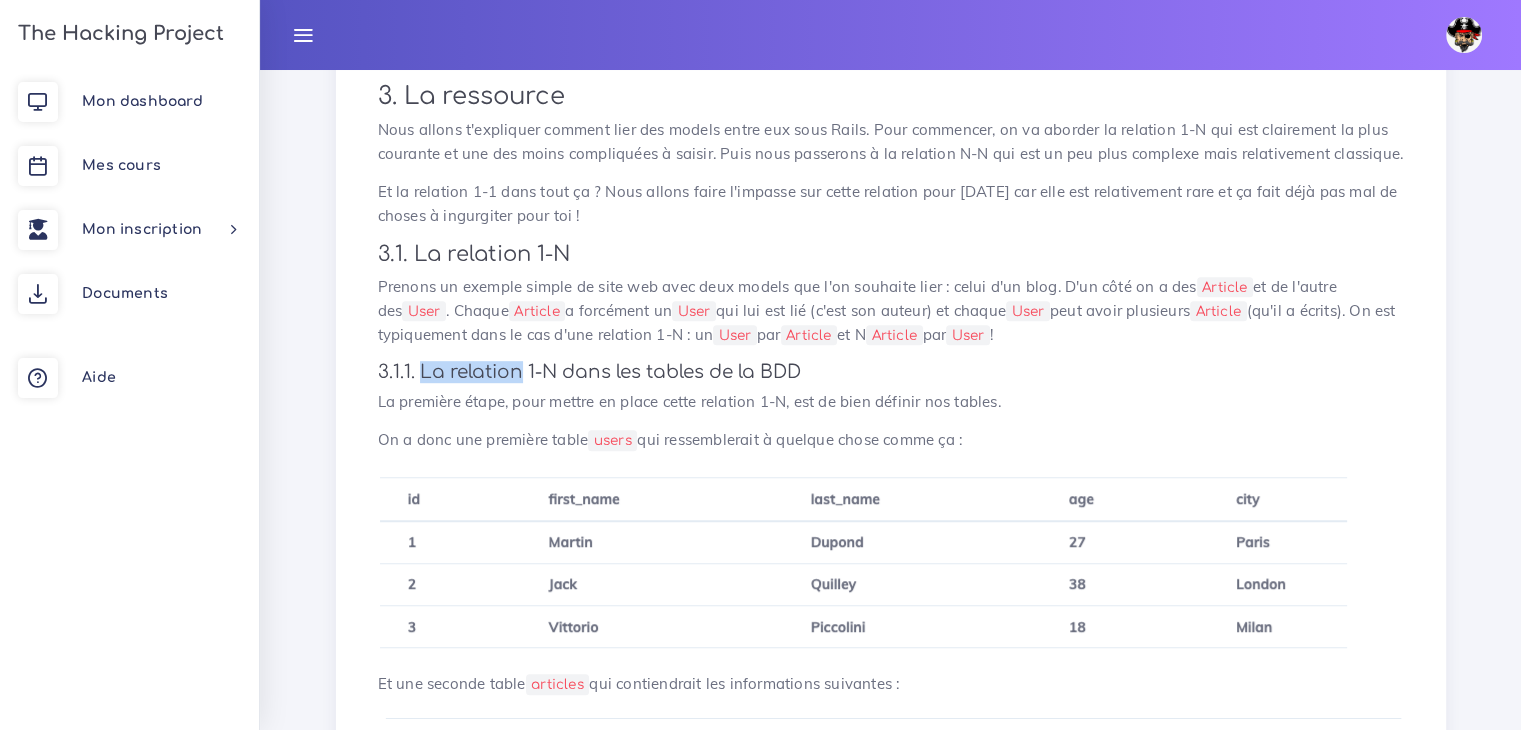 drag, startPoint x: 421, startPoint y: 371, endPoint x: 520, endPoint y: 373, distance: 99.0202 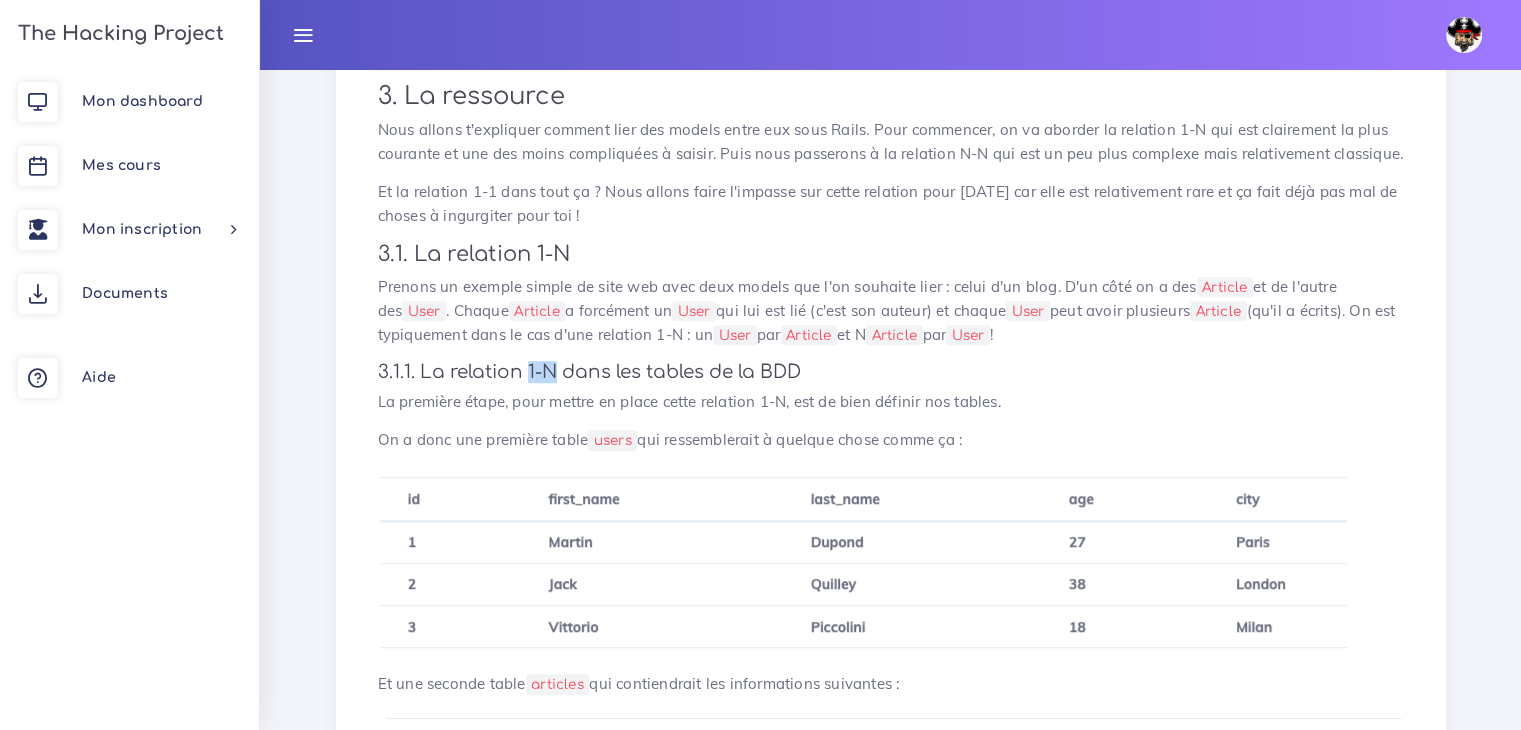 drag, startPoint x: 528, startPoint y: 370, endPoint x: 556, endPoint y: 370, distance: 28 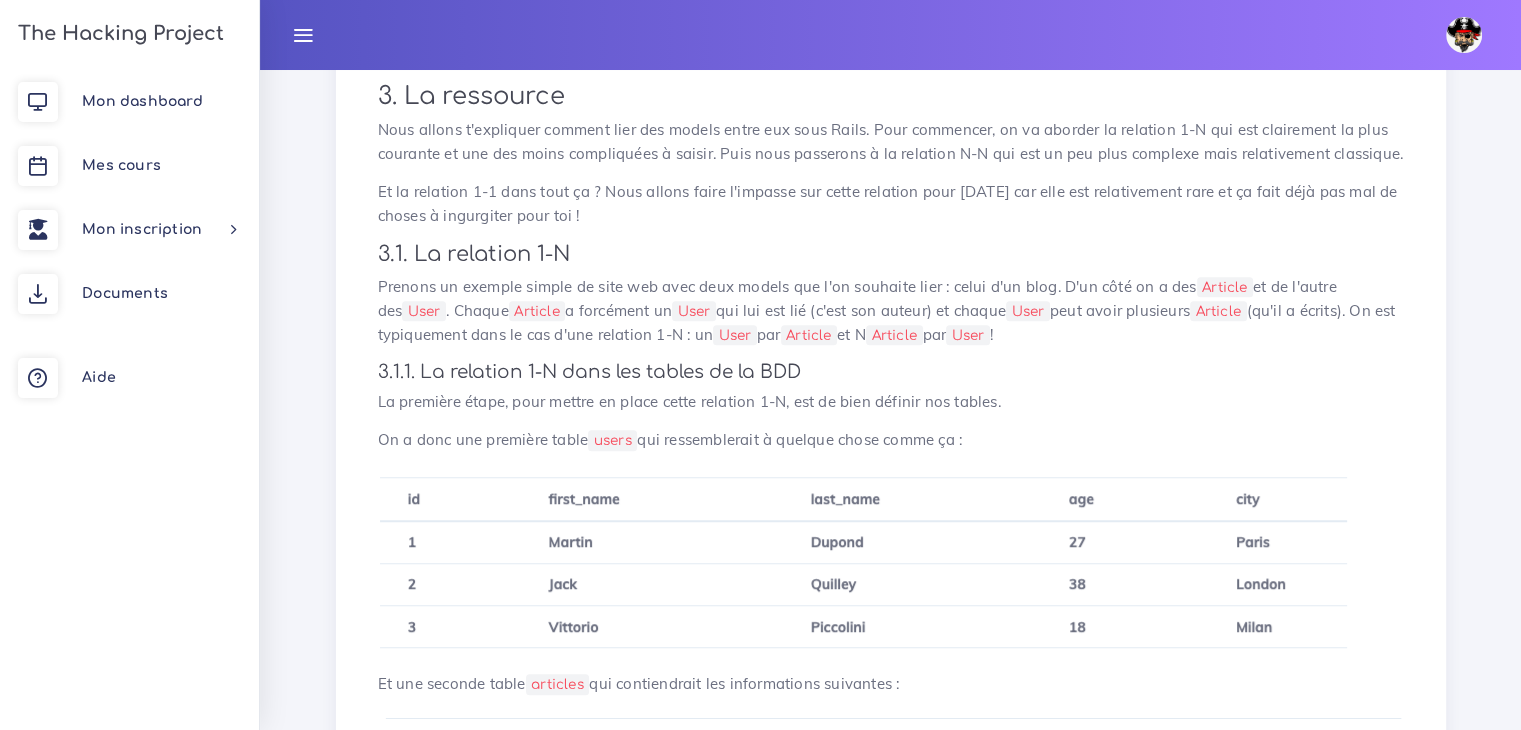 click on "Associations entre models de BDD
Comment dire qu'un article a un auteur, et qu'un auteur peut avoir plusieurs articles ? Nous allons voir cela.
1. Introduction
[DATE] tu as vu comment utiliser ActiveRecord pour mettre en place tes premières bases de données dans Rails. [DATE] nous allons approfondir tes compétences en construction de bases de données en t'apprenant à lier différents models (et donc différentes tables) entre eux.
Si tu te rappelles bien de la journée SQL, on peut lier les tables de BDD entre elles via des relations 1-1, 1-N ou N-N. Comme en Rails on a une table = un model, on va t'apprendre à faire cela également au niveau des models.
2. Historique et contexte
Pourquoi lier des models entre eux ? À quoi servent ces relations ?
Si tu te rappelles du dernier exercice du projet d'[DATE], on avait une BDD avec 2 models :  Album  et  Track . Sauf qu'entre ces deux models, il y avait de fortes redondances :
Le model  Track
Track Track
Track" at bounding box center [891, 5177] 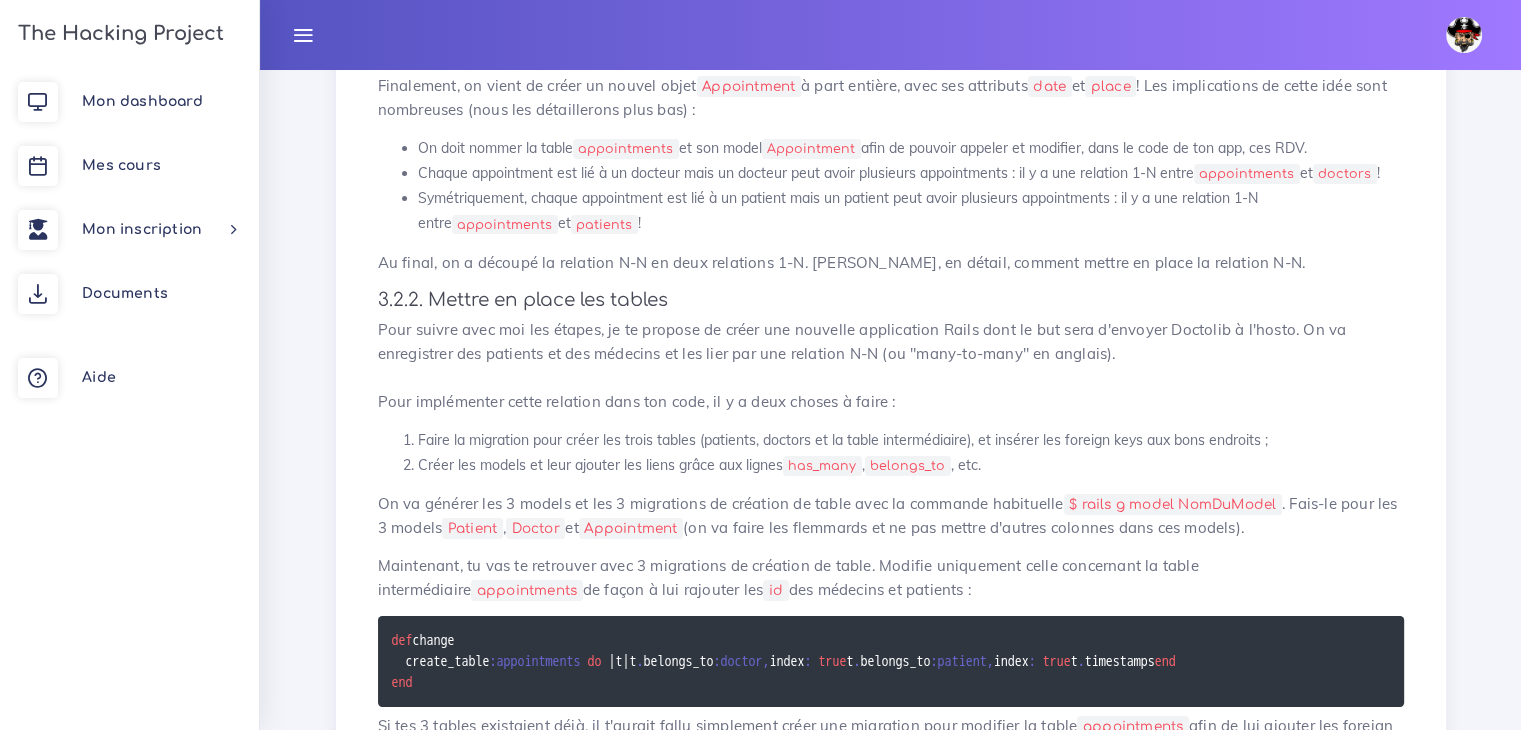 scroll, scrollTop: 7200, scrollLeft: 0, axis: vertical 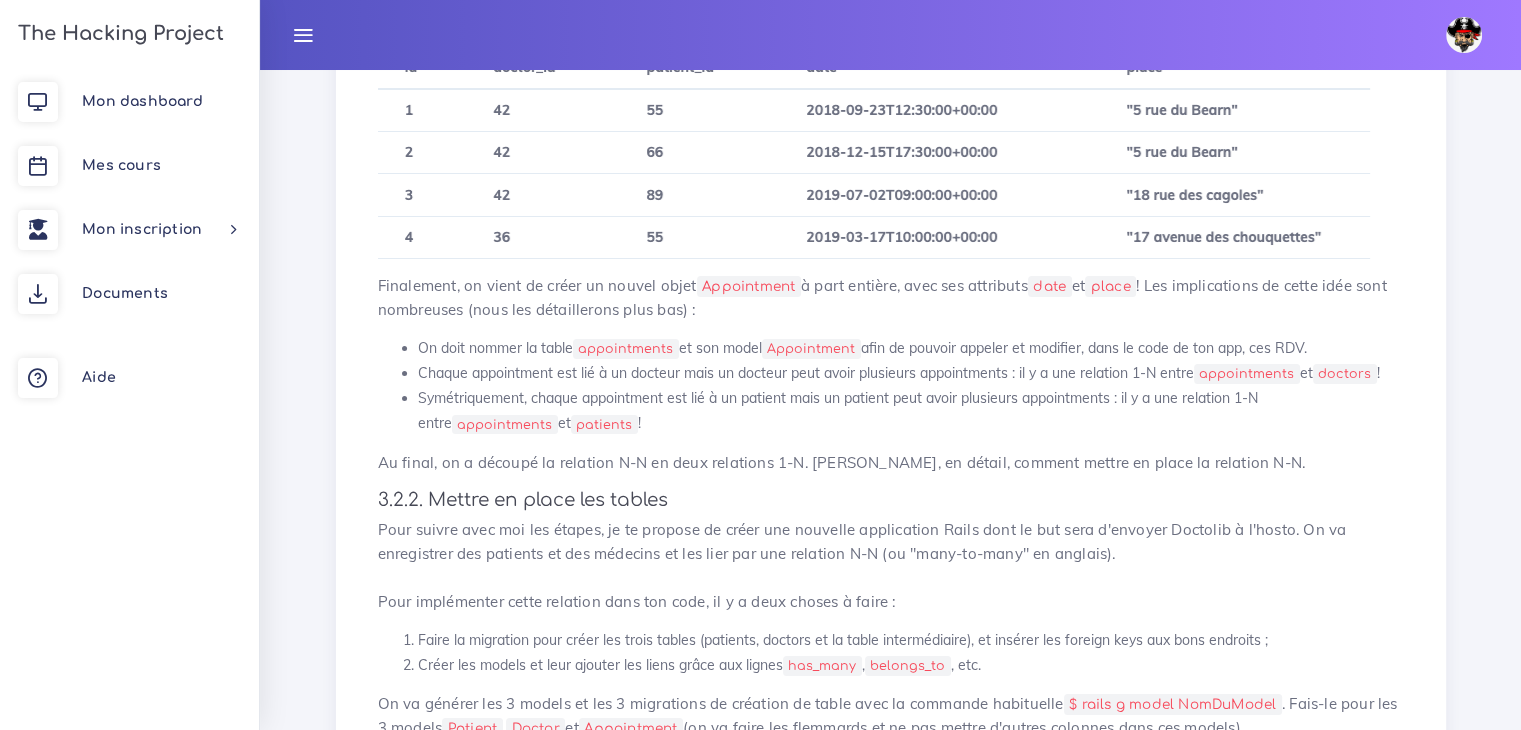 drag, startPoint x: 472, startPoint y: 535, endPoint x: 365, endPoint y: 494, distance: 114.58621 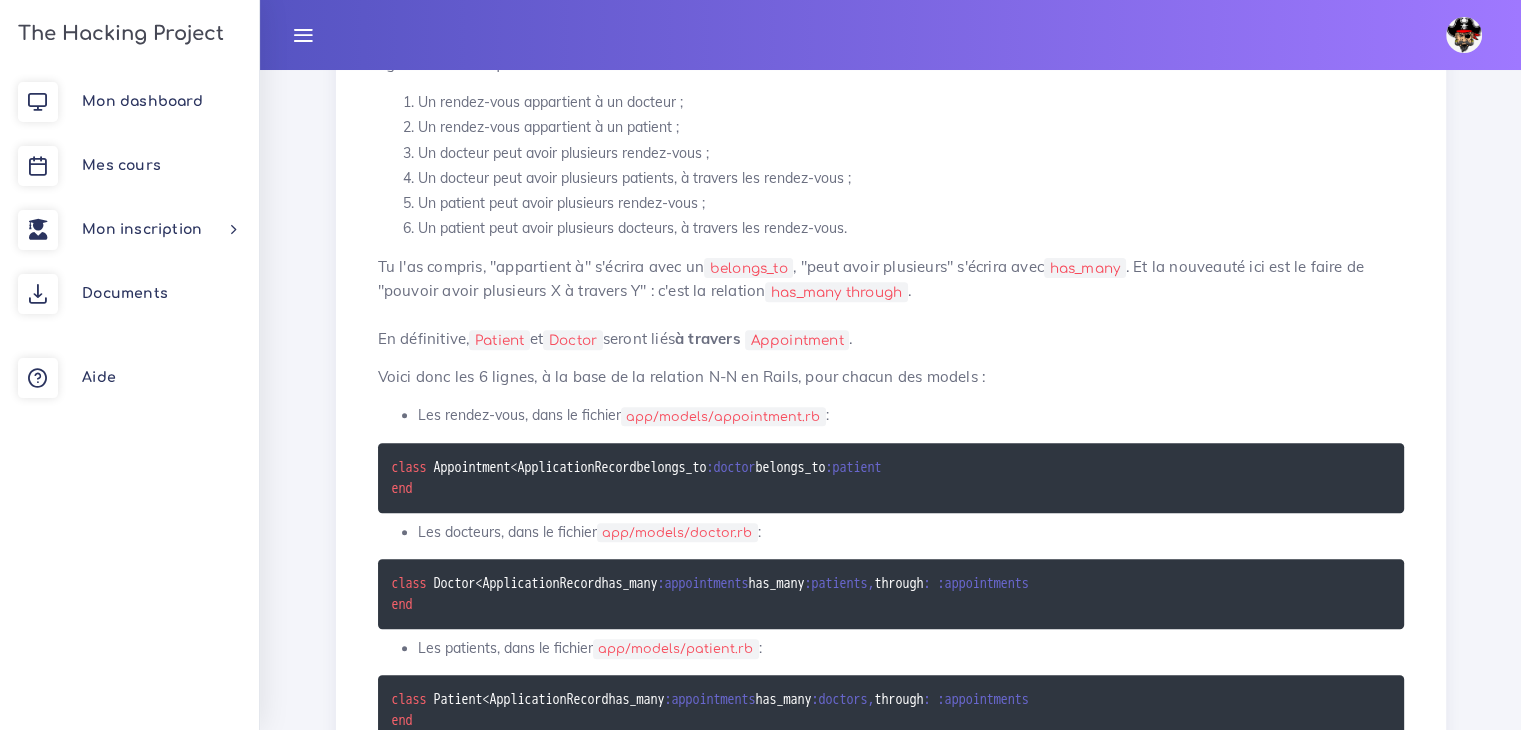 scroll, scrollTop: 8300, scrollLeft: 0, axis: vertical 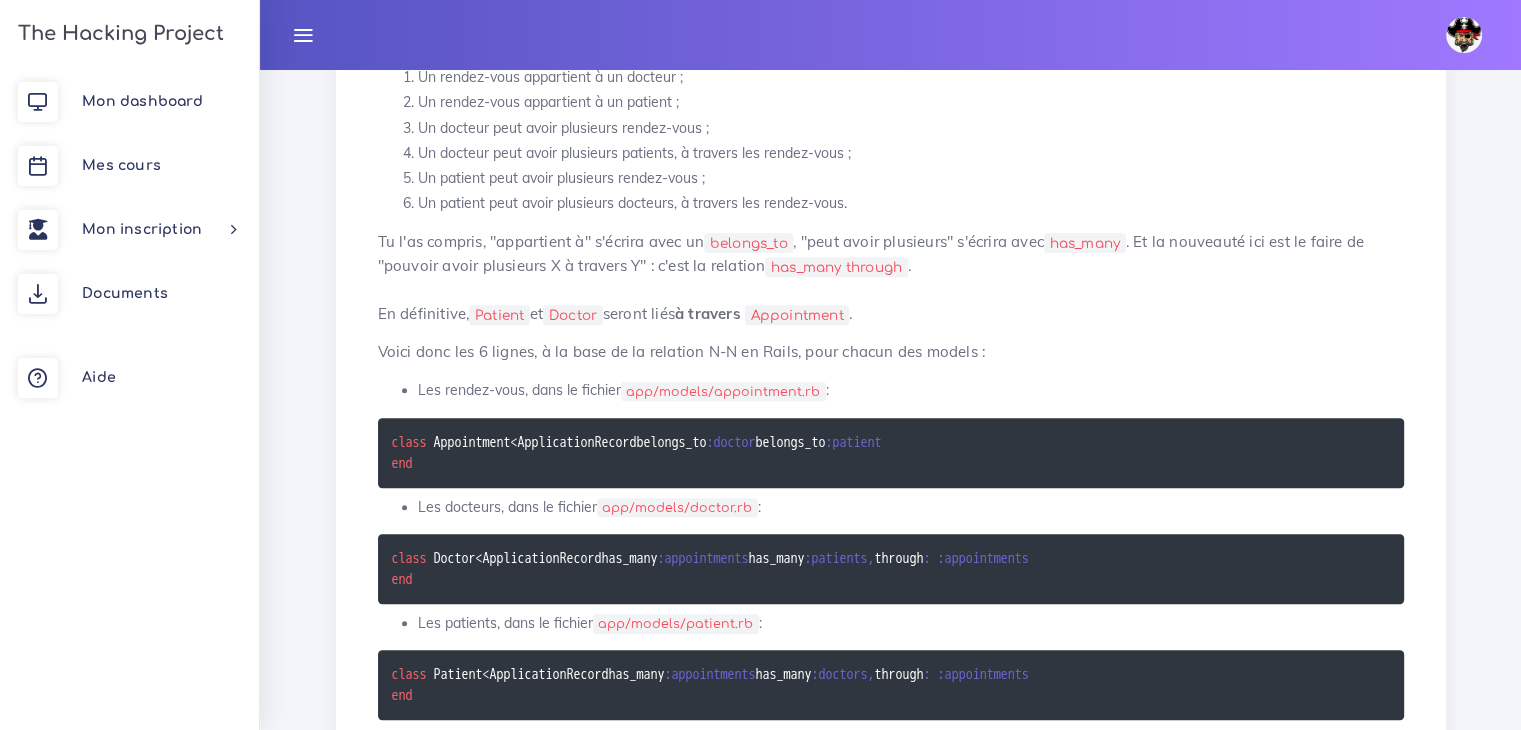 click at bounding box center [874, -953] 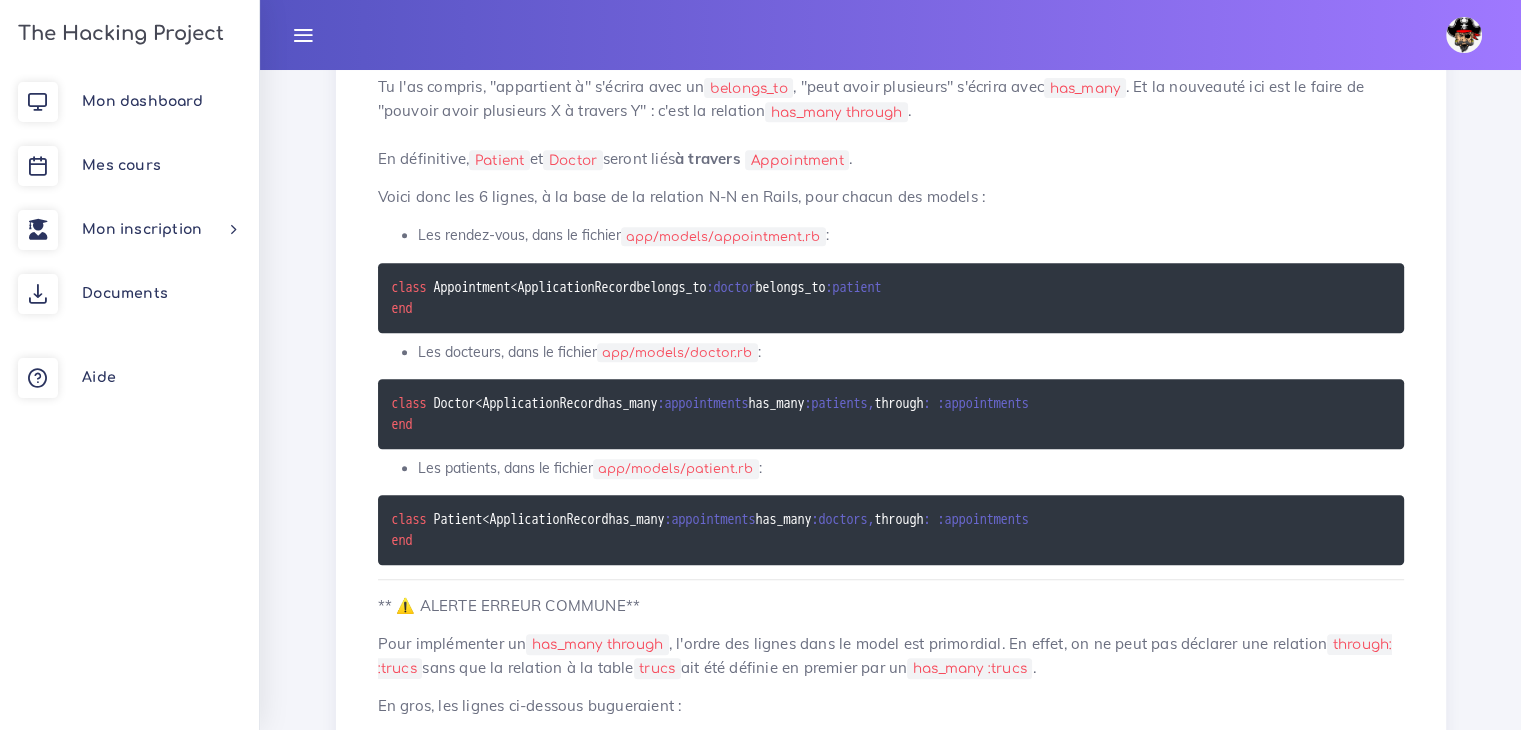 scroll, scrollTop: 8500, scrollLeft: 0, axis: vertical 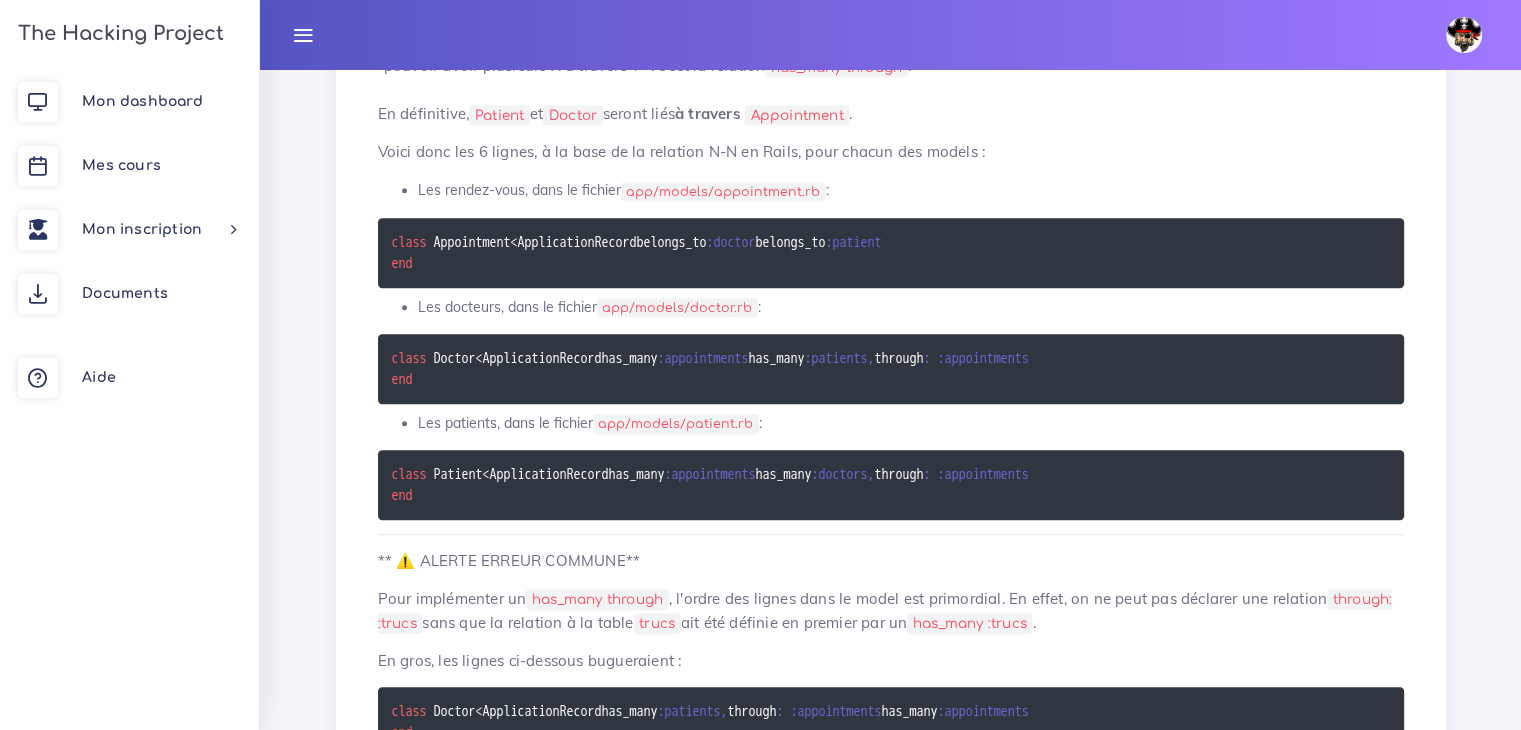 click on "Associations entre models de BDD
Comment dire qu'un article a un auteur, et qu'un auteur peut avoir plusieurs articles ? Nous allons voir cela.
1. Introduction
[DATE] tu as vu comment utiliser ActiveRecord pour mettre en place tes premières bases de données dans Rails. [DATE] nous allons approfondir tes compétences en construction de bases de données en t'apprenant à lier différents models (et donc différentes tables) entre eux.
Si tu te rappelles bien de la journée SQL, on peut lier les tables de BDD entre elles via des relations 1-1, 1-N ou N-N. Comme en Rails on a une table = un model, on va t'apprendre à faire cela également au niveau des models.
2. Historique et contexte
Pourquoi lier des models entre eux ? À quoi servent ces relations ?
Si tu te rappelles du dernier exercice du projet d'[DATE], on avait une BDD avec 2 models :  Album  et  Track . Sauf qu'entre ces deux models, il y avait de fortes redondances :
Le model  Track
Track Track
Track" at bounding box center (891, -2323) 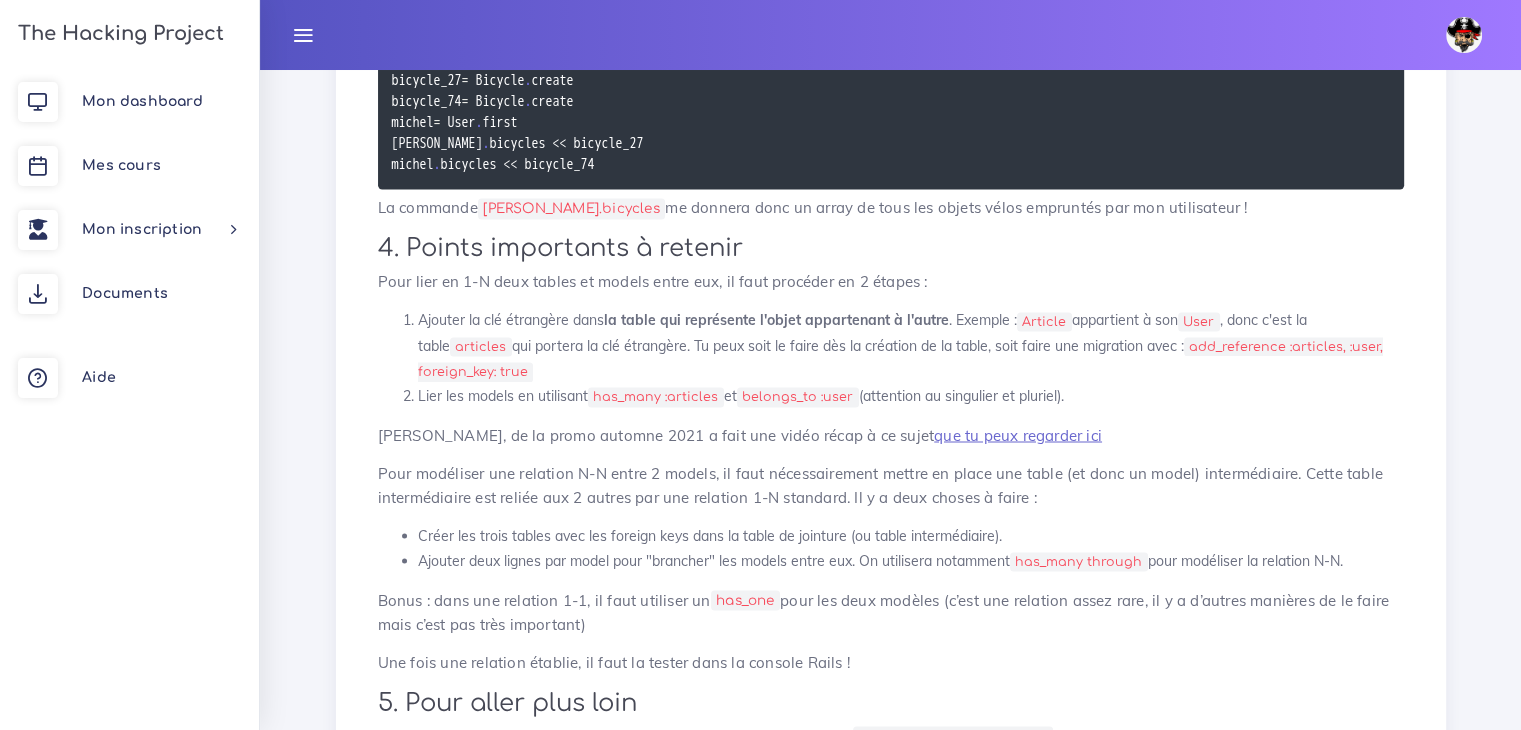 scroll, scrollTop: 11000, scrollLeft: 0, axis: vertical 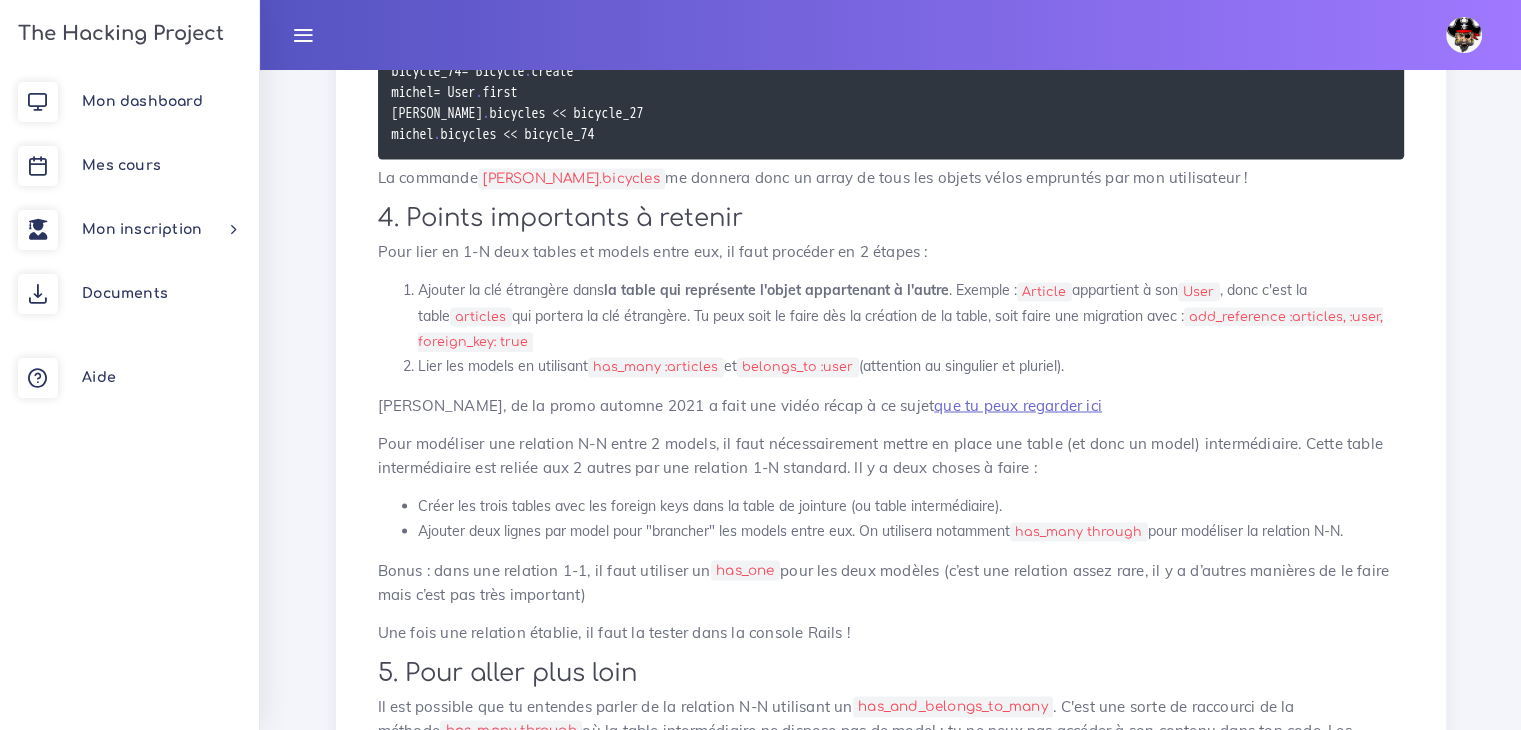 click on "Associations entre models de BDD
Comment dire qu'un article a un auteur, et qu'un auteur peut avoir plusieurs articles ? Nous allons voir cela.
1. Introduction
[DATE] tu as vu comment utiliser ActiveRecord pour mettre en place tes premières bases de données dans Rails. [DATE] nous allons approfondir tes compétences en construction de bases de données en t'apprenant à lier différents models (et donc différentes tables) entre eux.
Si tu te rappelles bien de la journée SQL, on peut lier les tables de BDD entre elles via des relations 1-1, 1-N ou N-N. Comme en Rails on a une table = un model, on va t'apprendre à faire cela également au niveau des models.
2. Historique et contexte
Pourquoi lier des models entre eux ? À quoi servent ces relations ?
Si tu te rappelles du dernier exercice du projet d'[DATE], on avait une BDD avec 2 models :  Album  et  Track . Sauf qu'entre ces deux models, il y avait de fortes redondances :
Le model  Track
Track Track
Track" at bounding box center (891, -4823) 